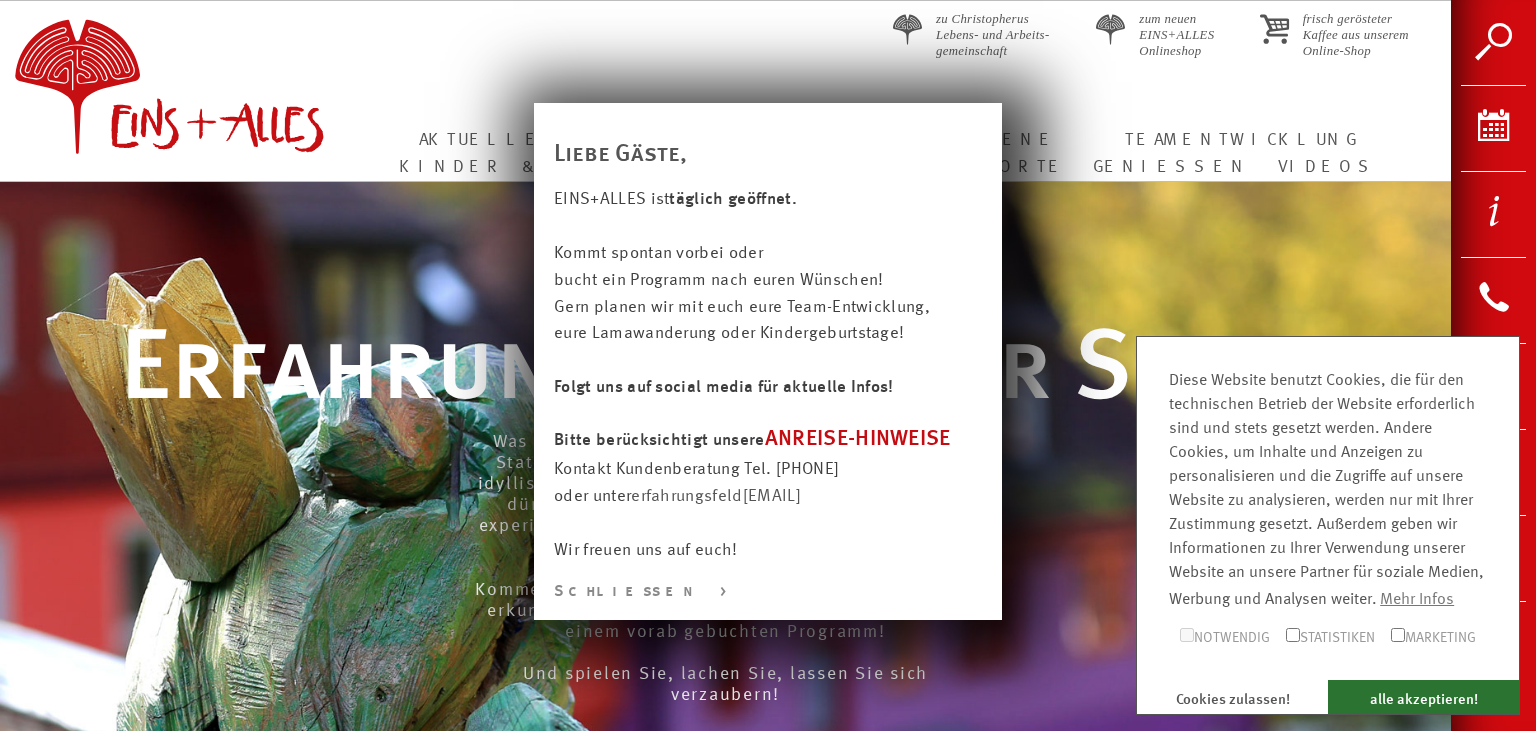 scroll, scrollTop: 0, scrollLeft: 0, axis: both 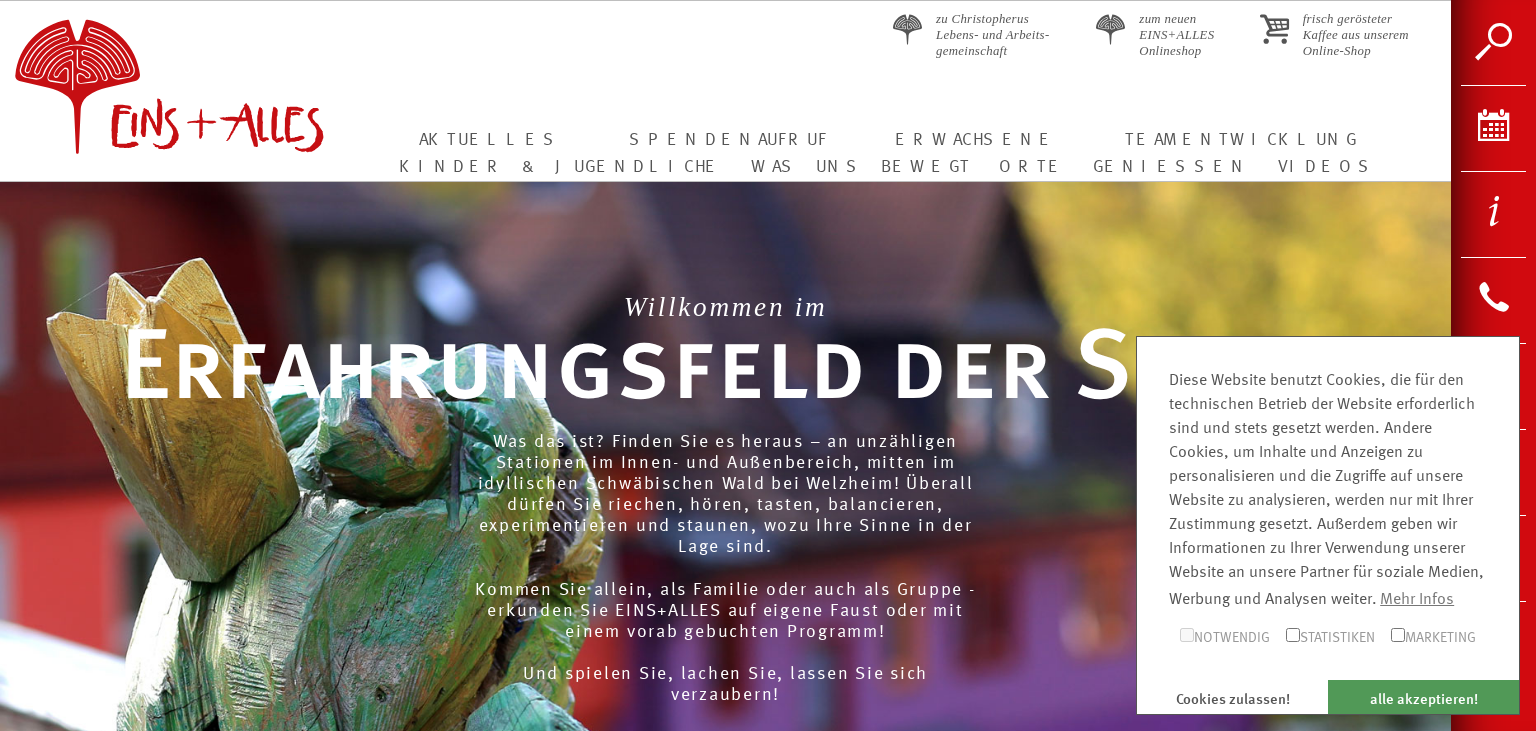 click on "alle akzeptieren!" at bounding box center [1423, 697] 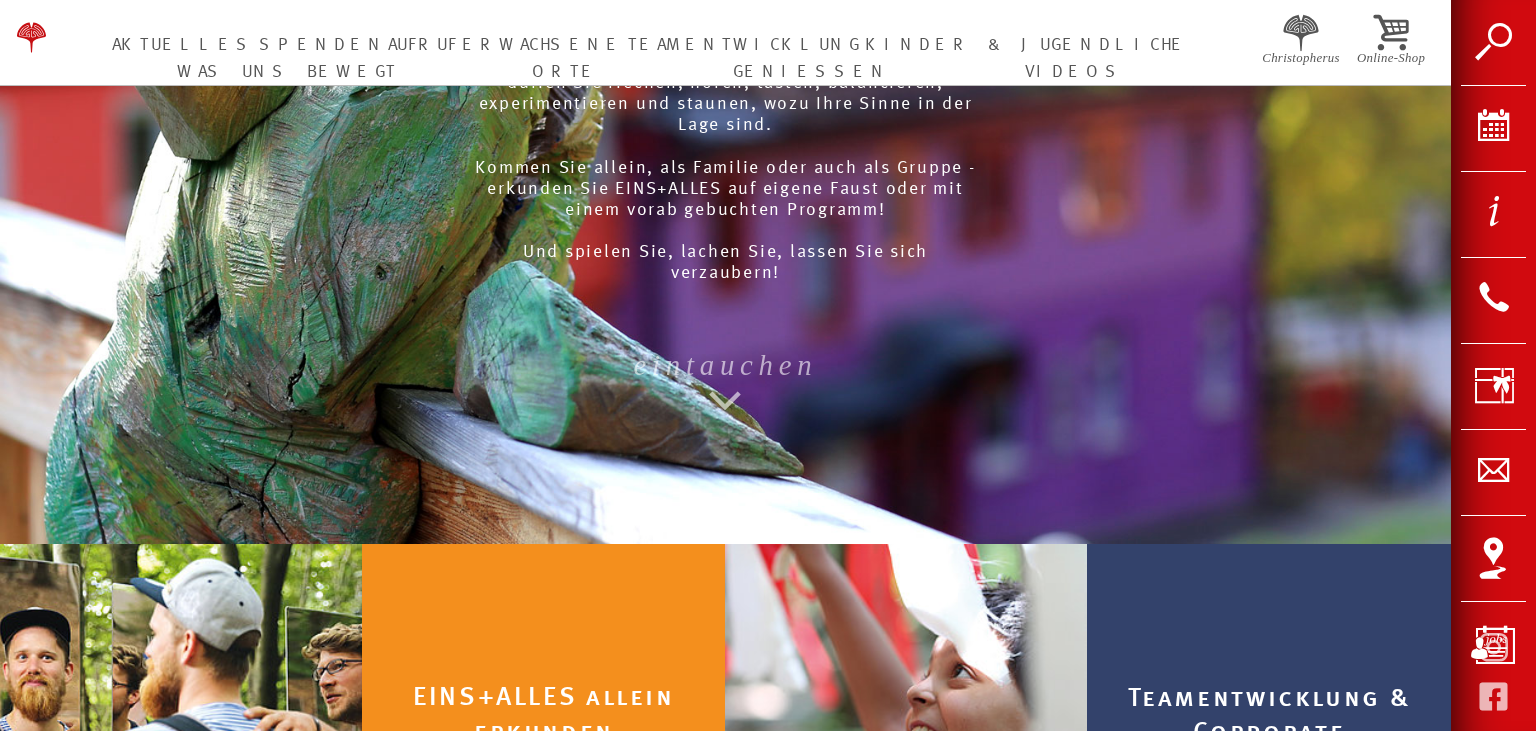 scroll, scrollTop: 633, scrollLeft: 0, axis: vertical 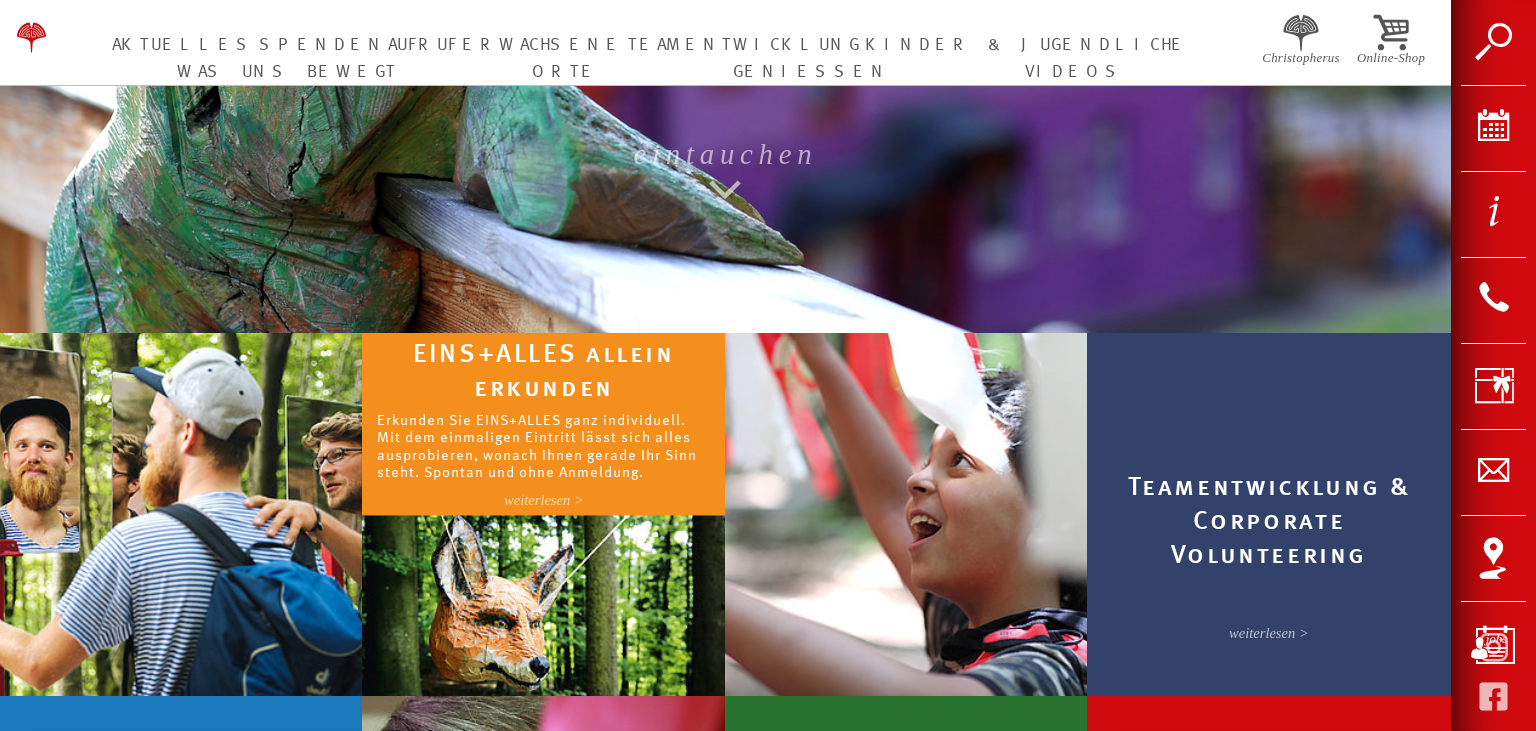 click on "Erkunden Sie EINS+ALLES ganz individuell. Mit dem einmaligen Eintritt lässt sich alles ausprobieren, wonach Ihnen gerade Ihr Sinn steht. Spontan und ohne Anmeldung." at bounding box center [544, 443] 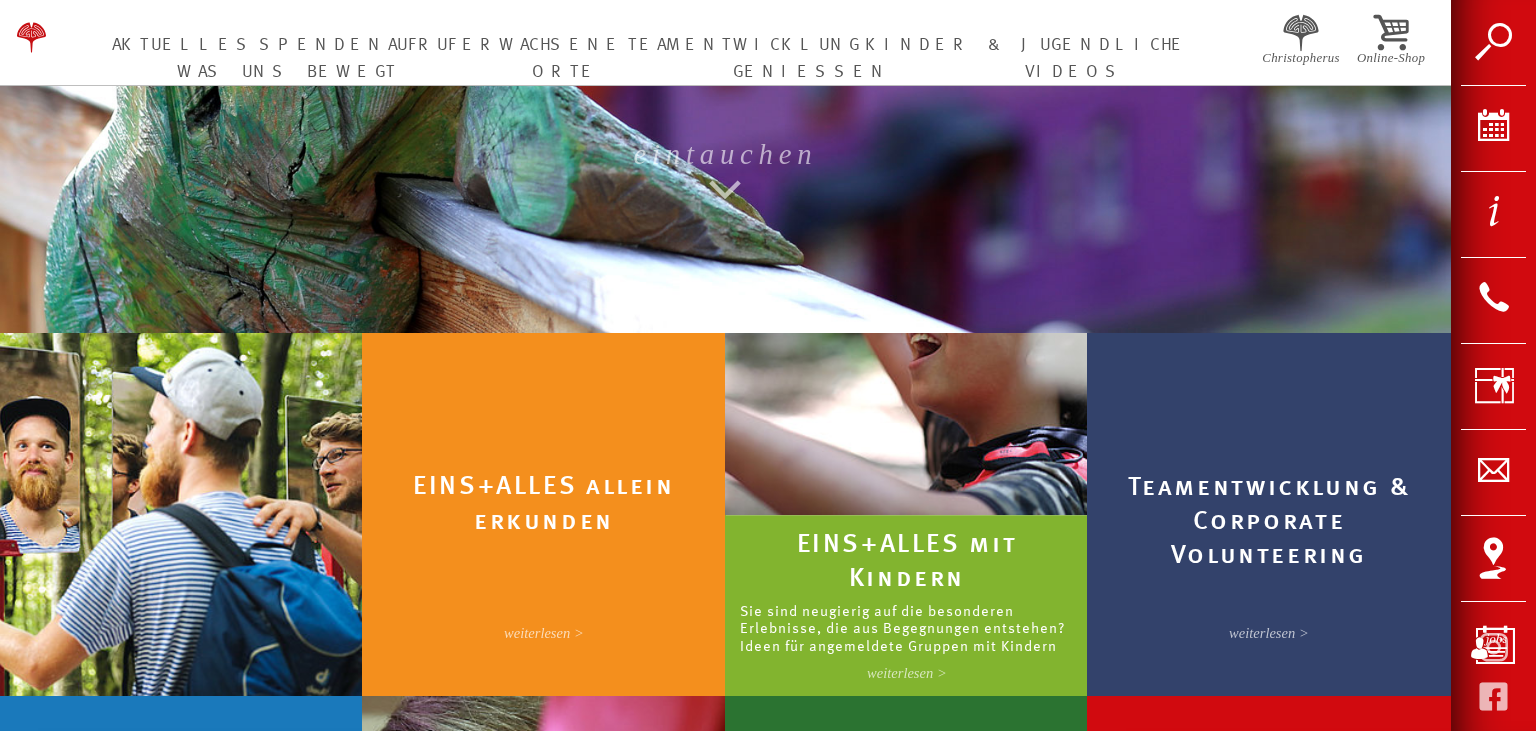 click on "Sie sind neugierig auf die besonderen Erlebnisse, die aus Begegnungen entstehen? Ideen für angemeldete Gruppen mit Kindern" at bounding box center (907, 626) 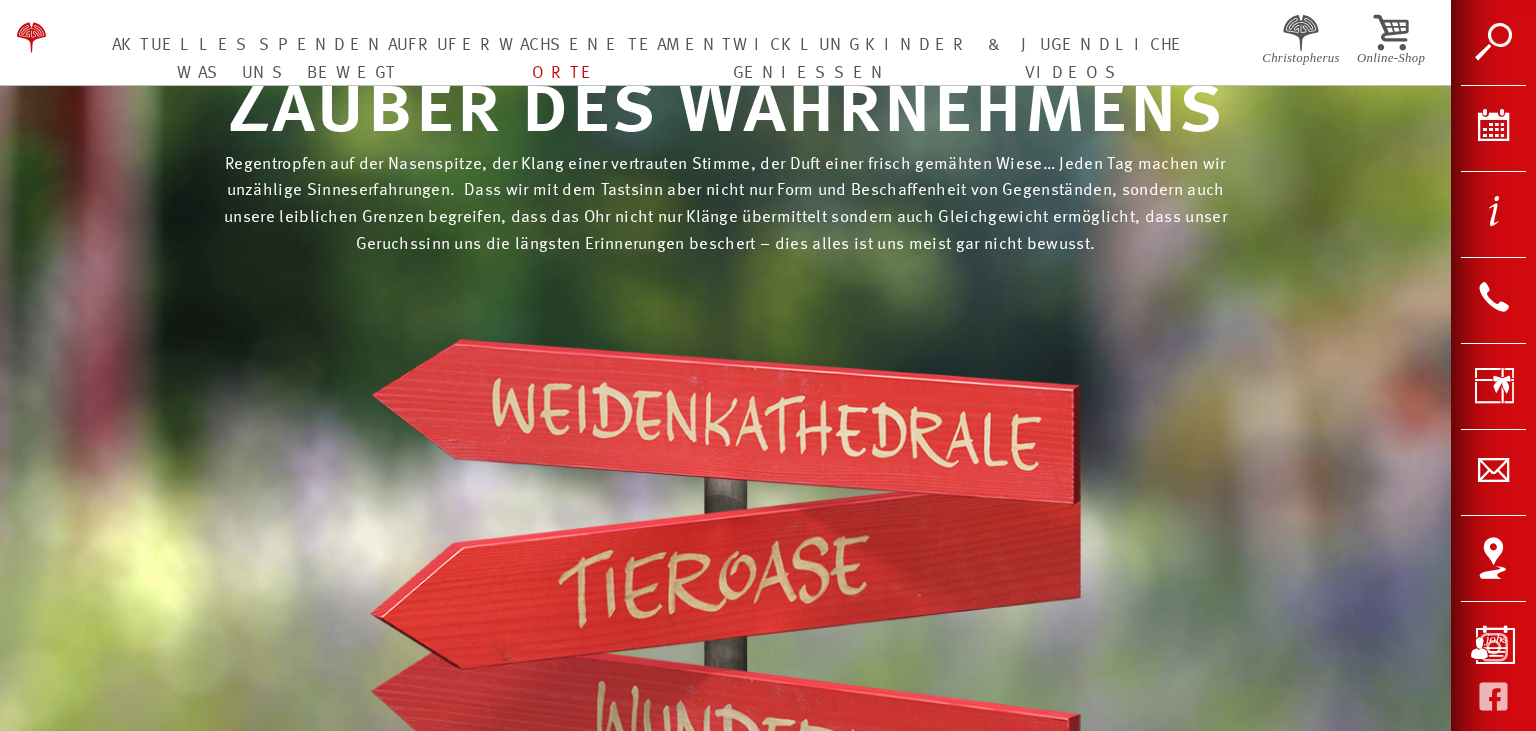 scroll, scrollTop: 0, scrollLeft: 0, axis: both 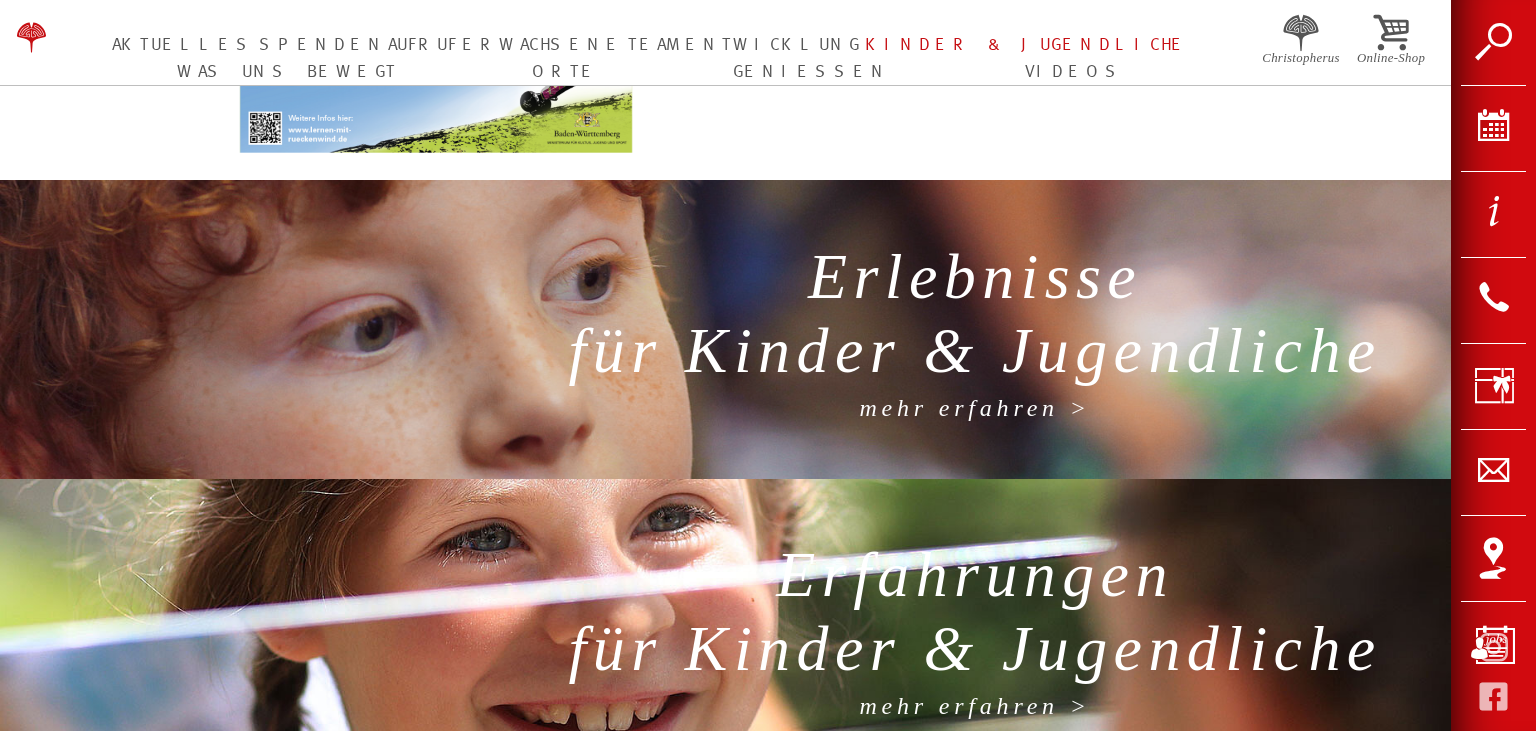click on "Erlebnisse für Kinder & Jugendliche" at bounding box center (975, 318) 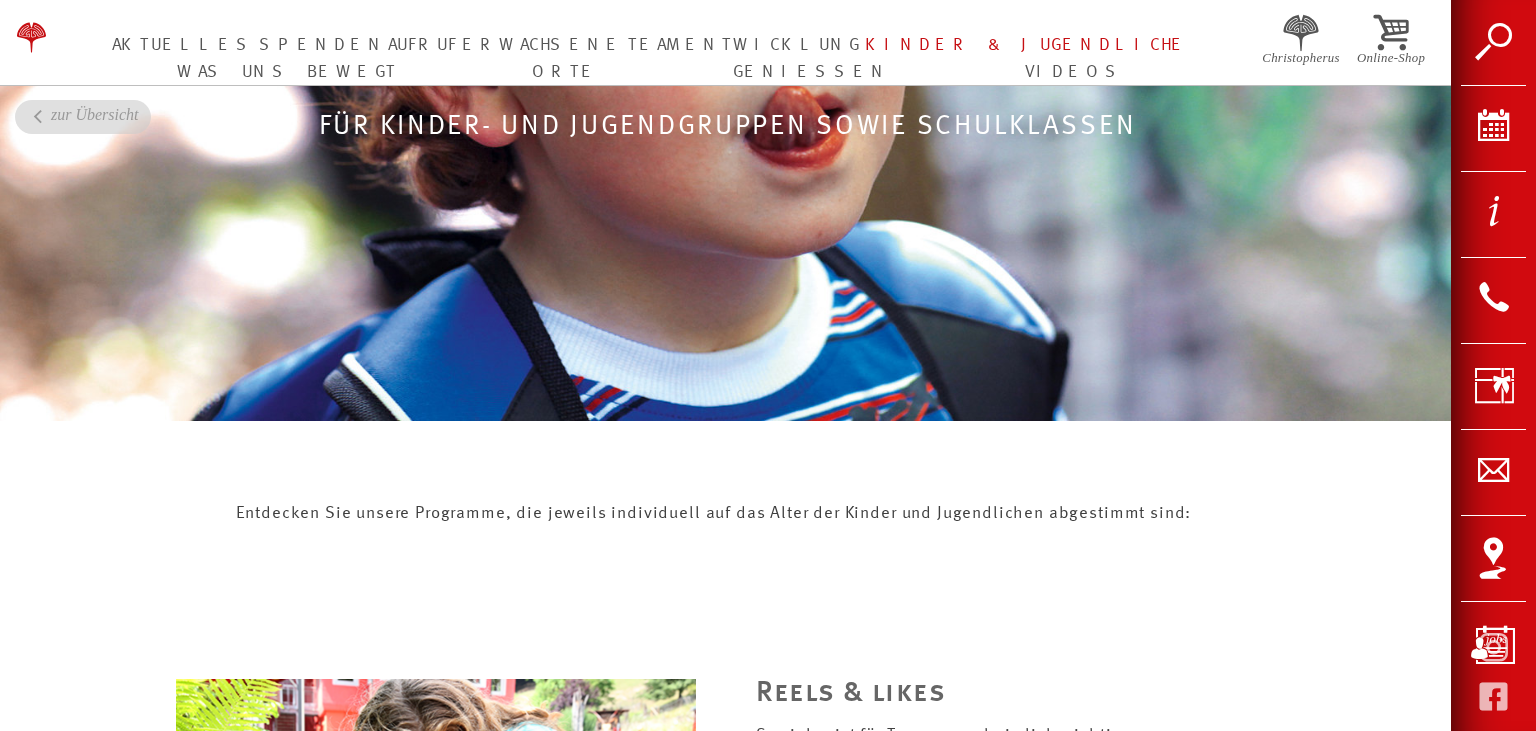 scroll, scrollTop: 0, scrollLeft: 0, axis: both 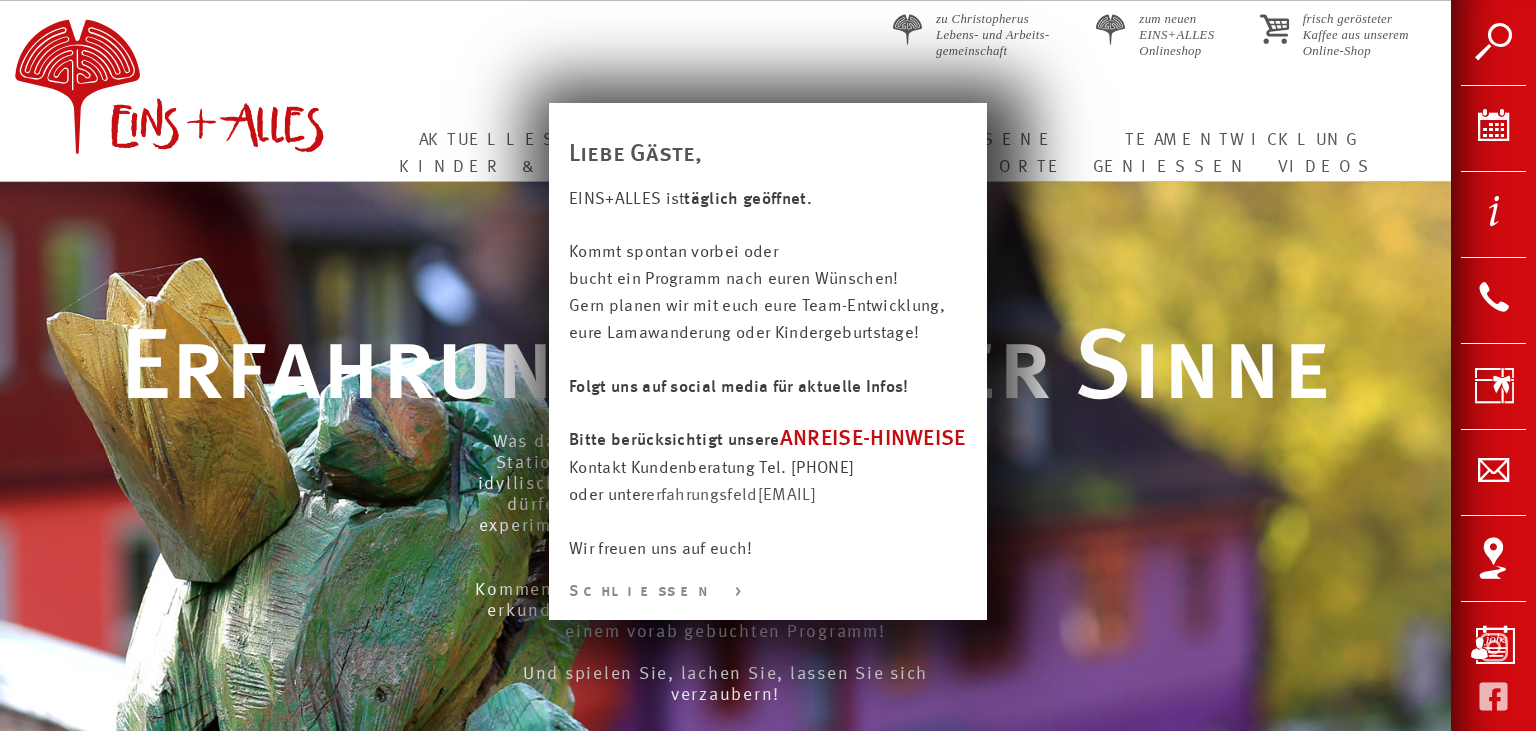 click on "ANREISE-HINWEISE" at bounding box center [873, 439] 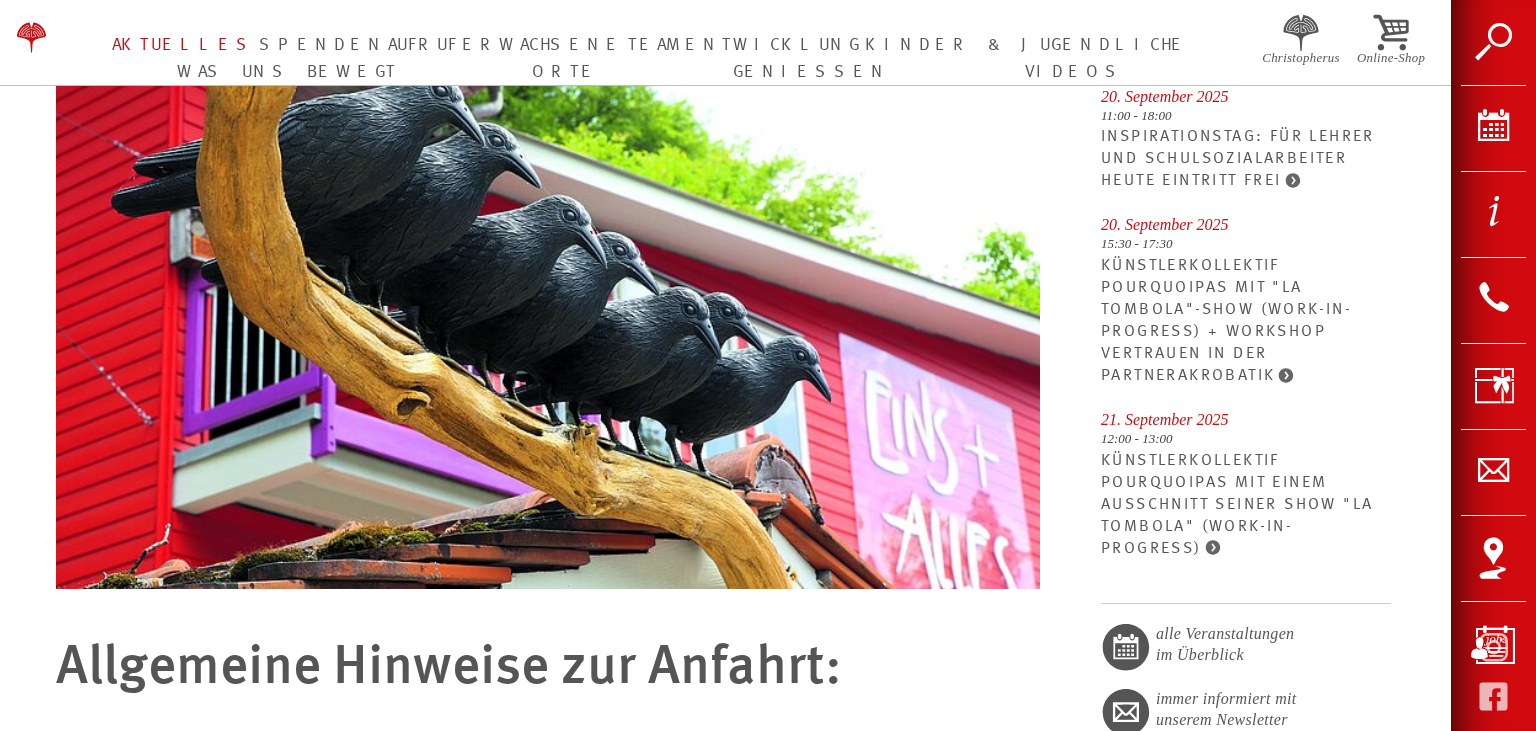 scroll, scrollTop: 0, scrollLeft: 0, axis: both 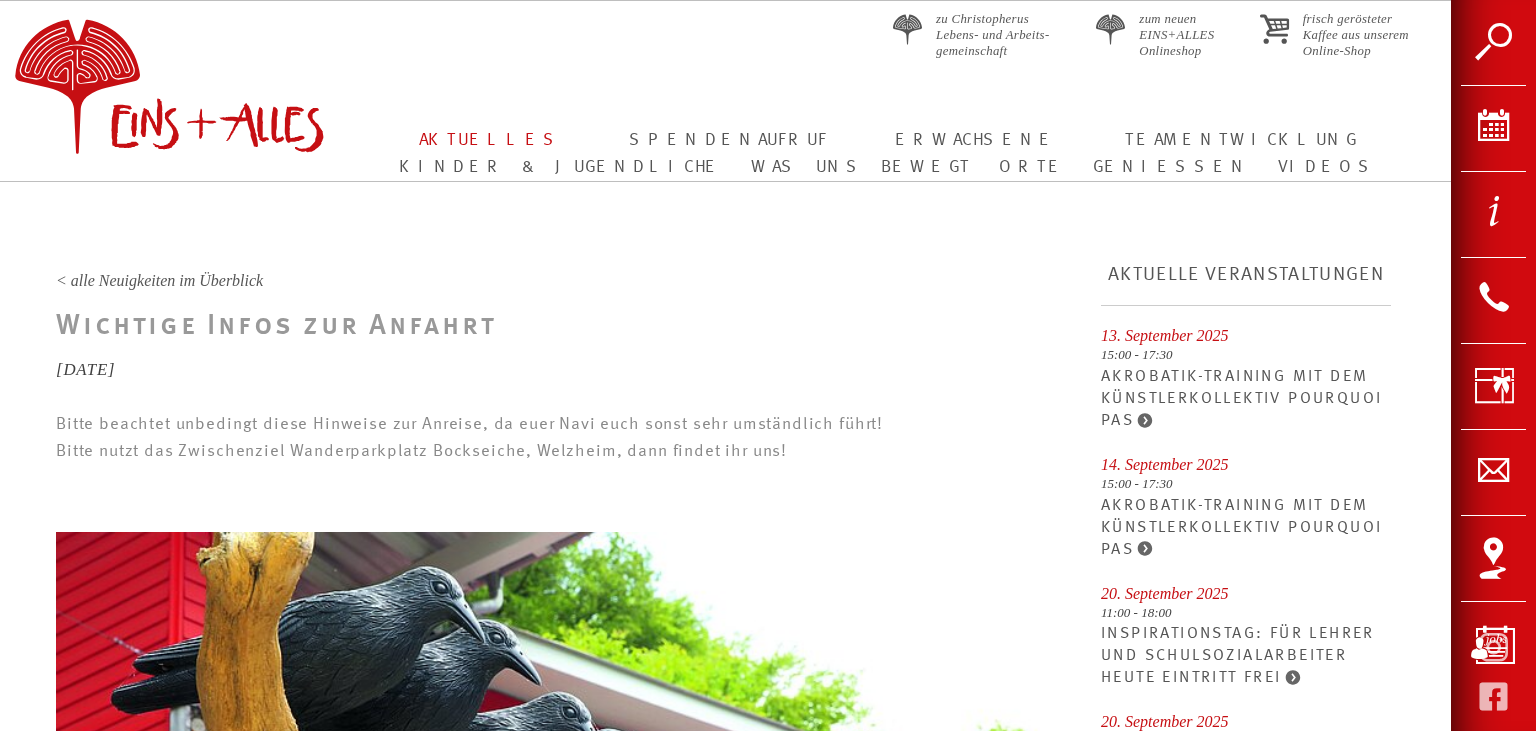 click at bounding box center (172, 61) 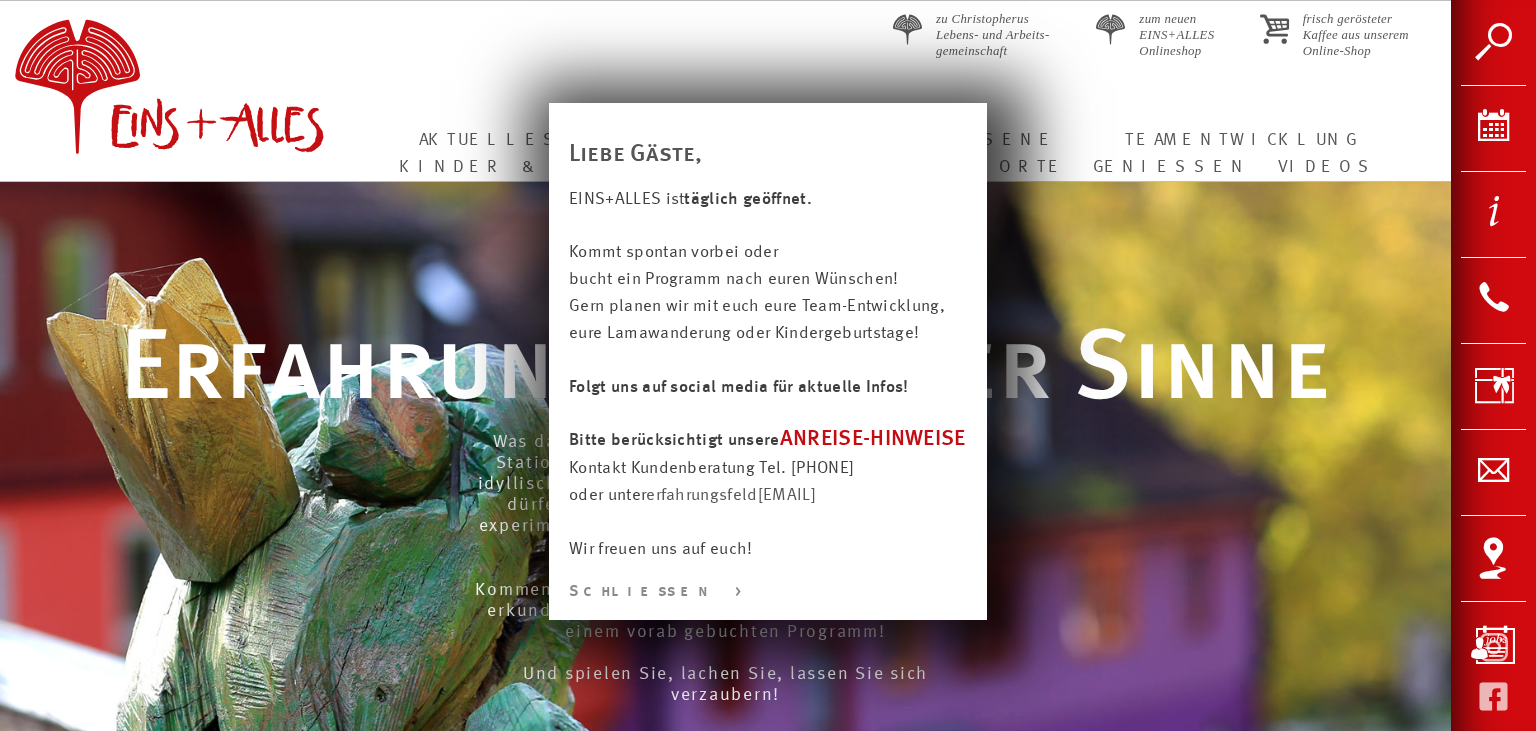 scroll, scrollTop: 0, scrollLeft: 0, axis: both 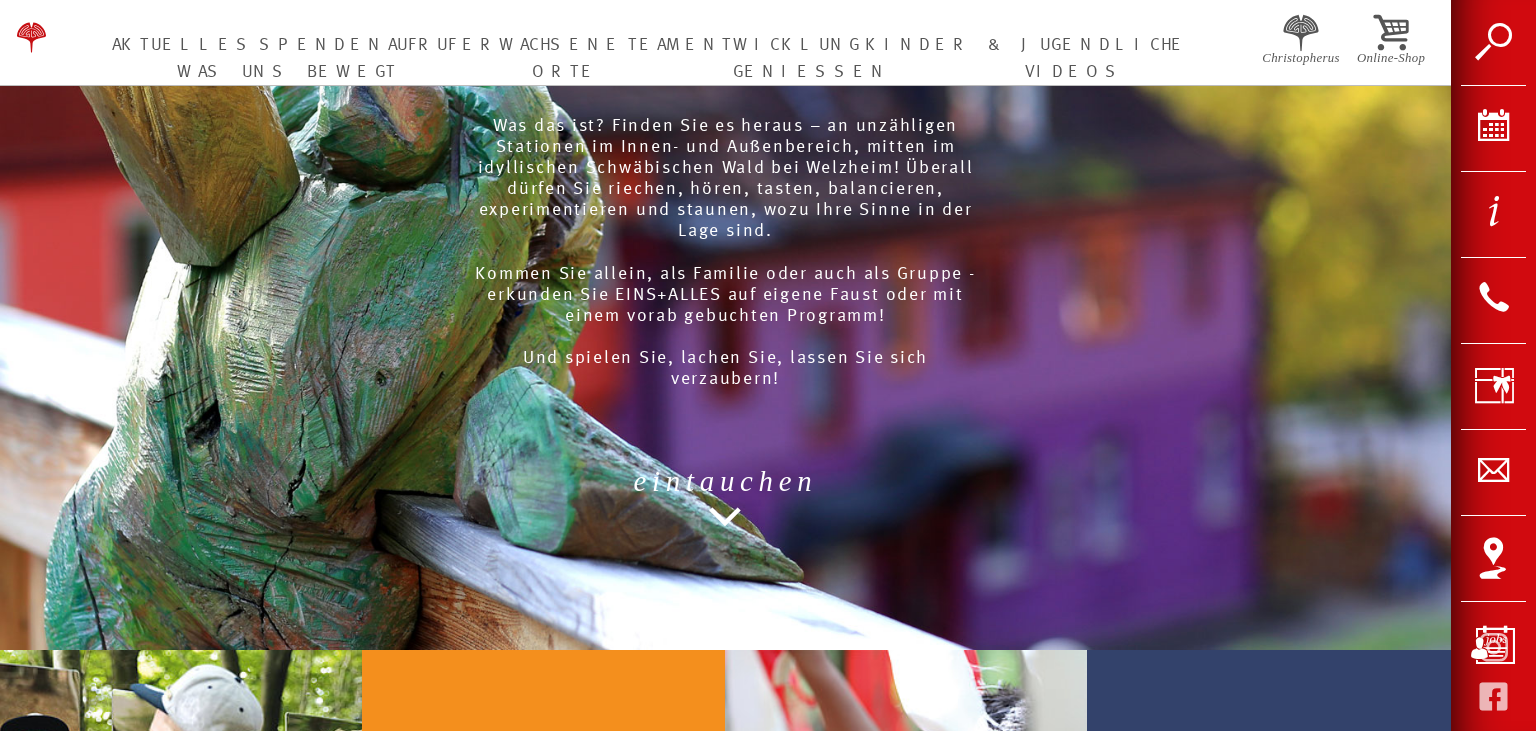 click at bounding box center (725, 531) 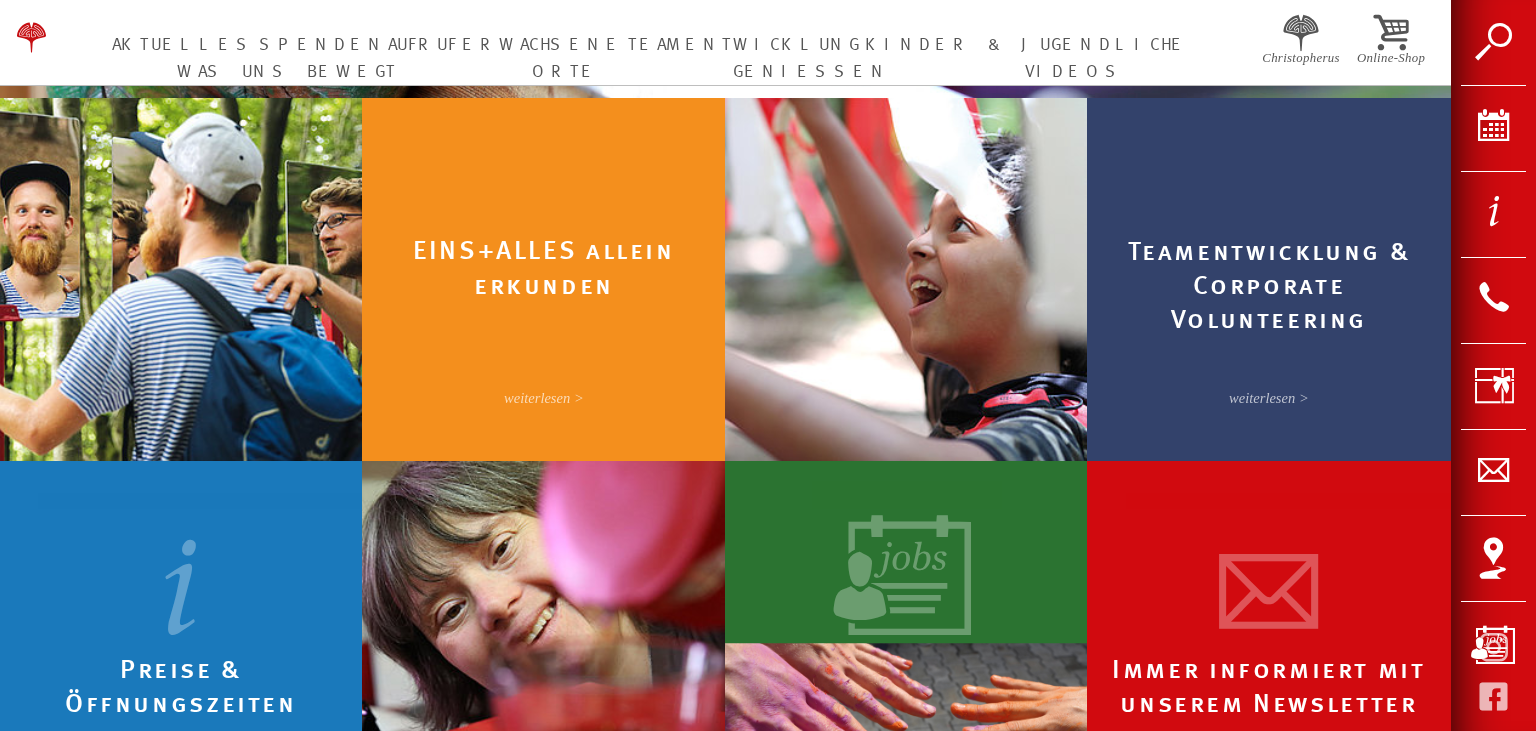 scroll, scrollTop: 880, scrollLeft: 0, axis: vertical 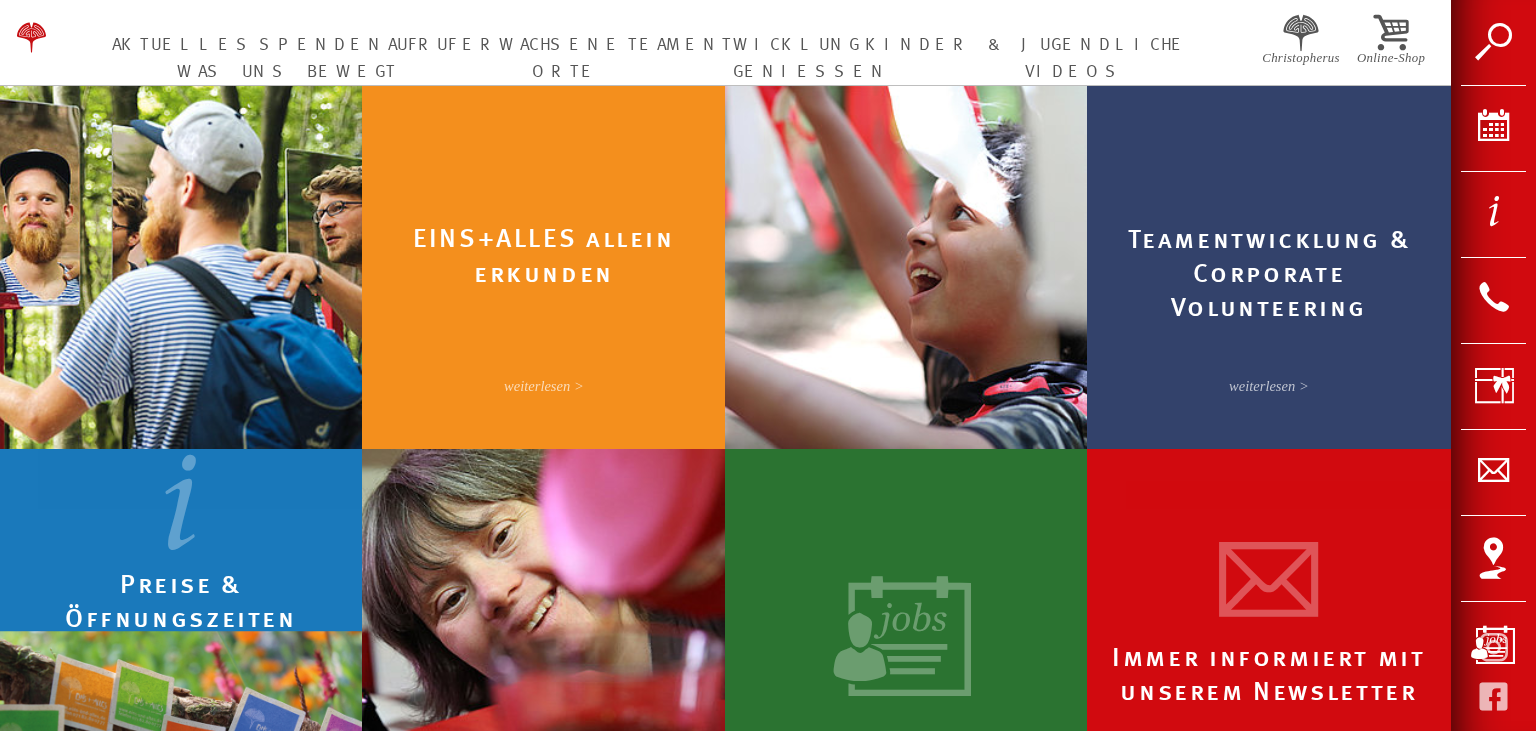click at bounding box center (181, 550) 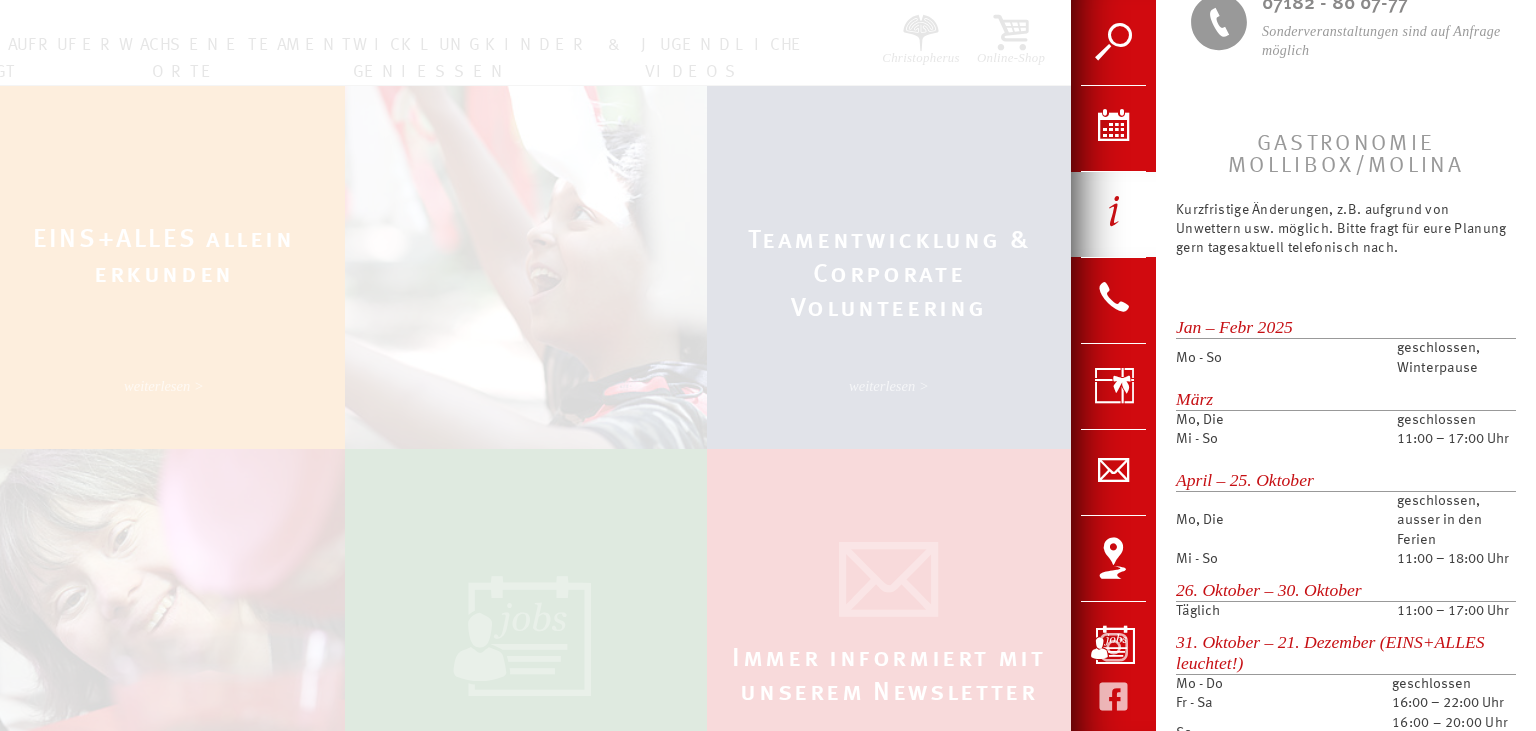 scroll, scrollTop: 1728, scrollLeft: 0, axis: vertical 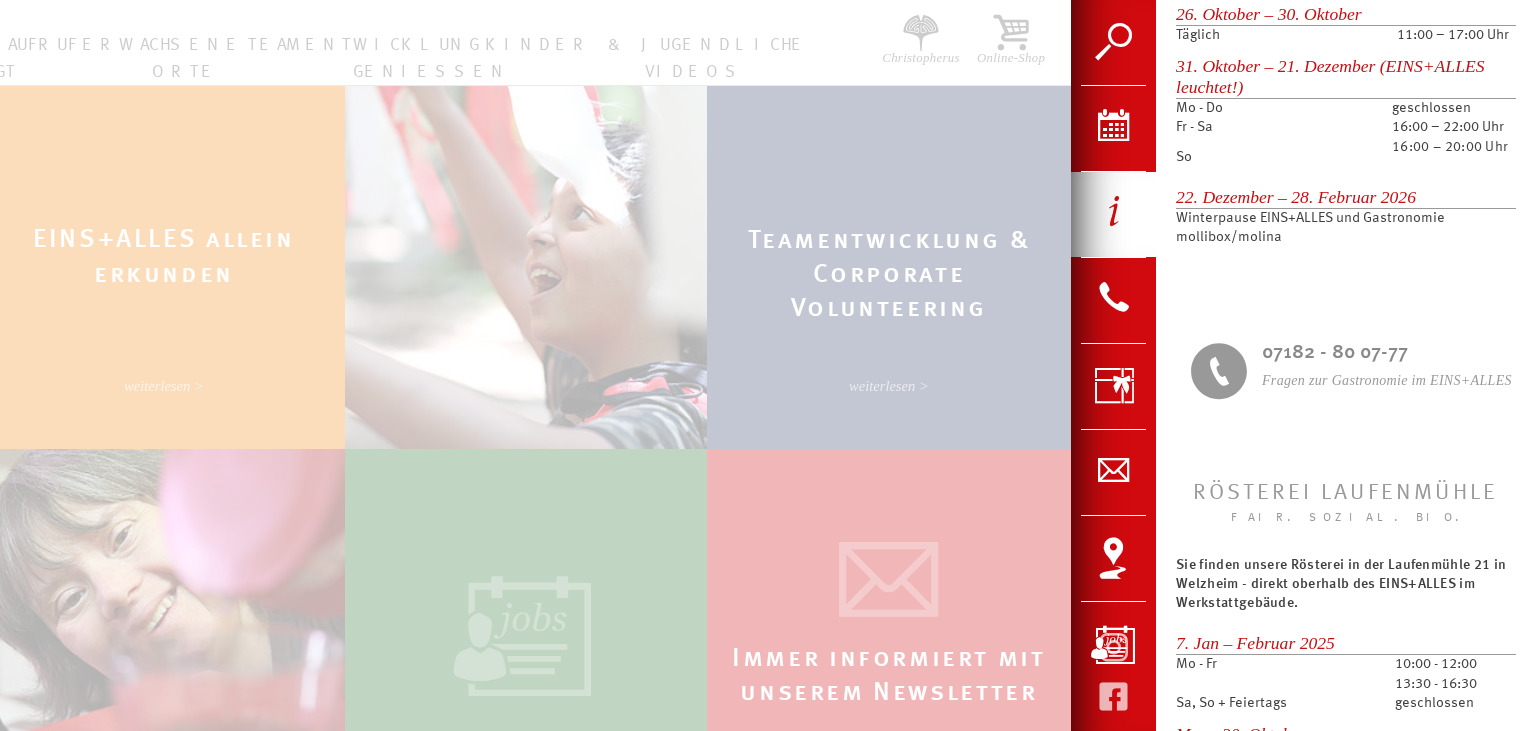 click at bounding box center (768, 365) 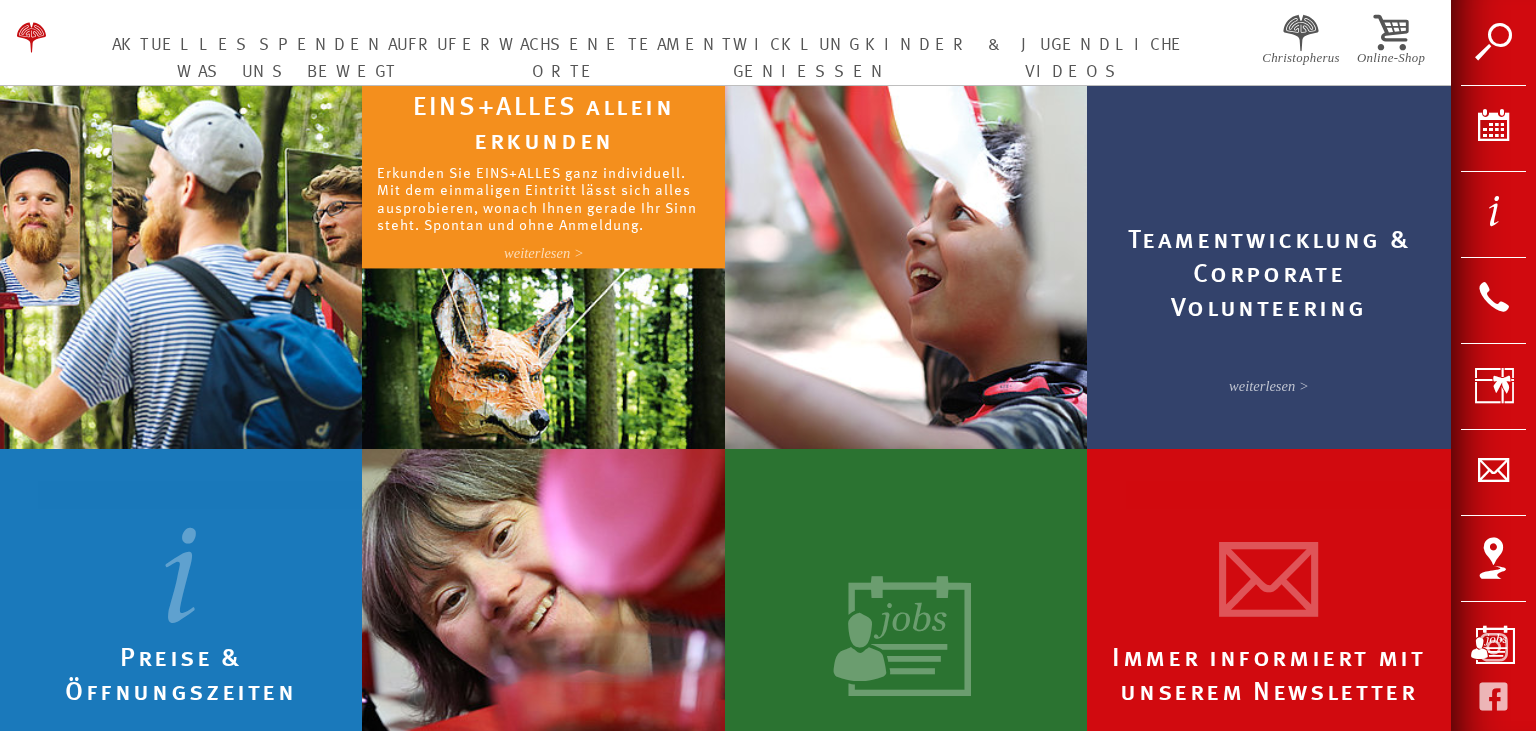 click at bounding box center [544, 358] 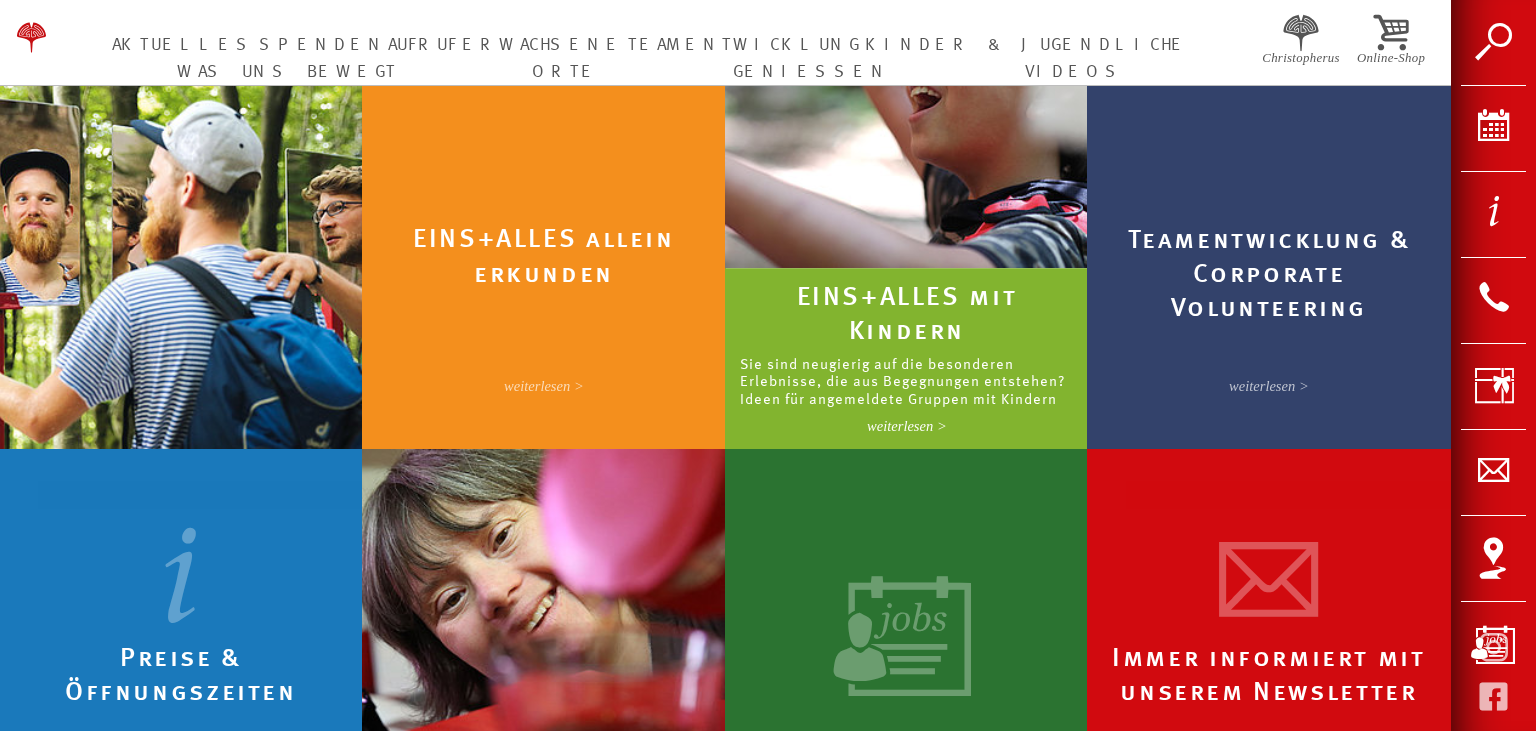 scroll, scrollTop: 1017, scrollLeft: 0, axis: vertical 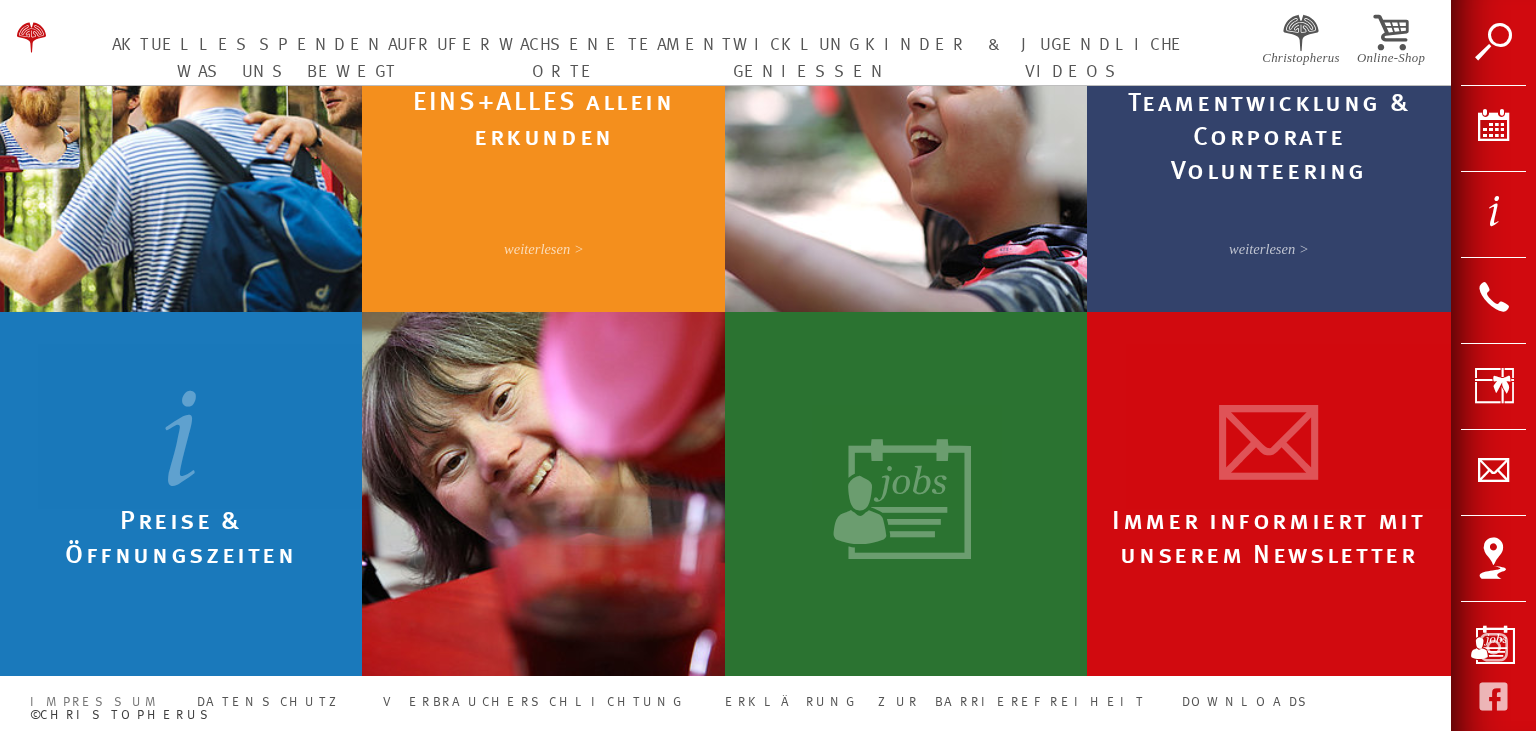 click on "IMPRESSUM" at bounding box center [96, 702] 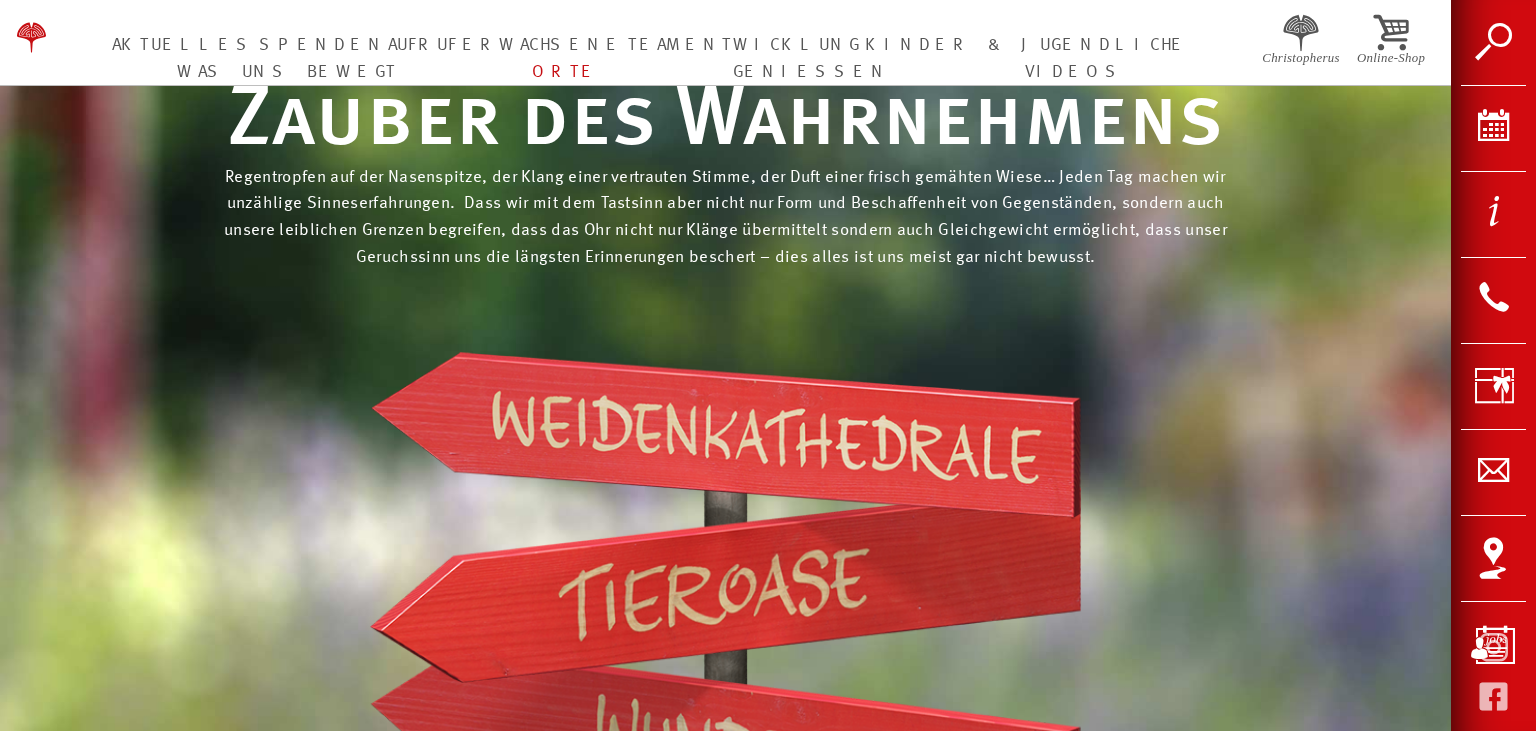 scroll, scrollTop: 633, scrollLeft: 0, axis: vertical 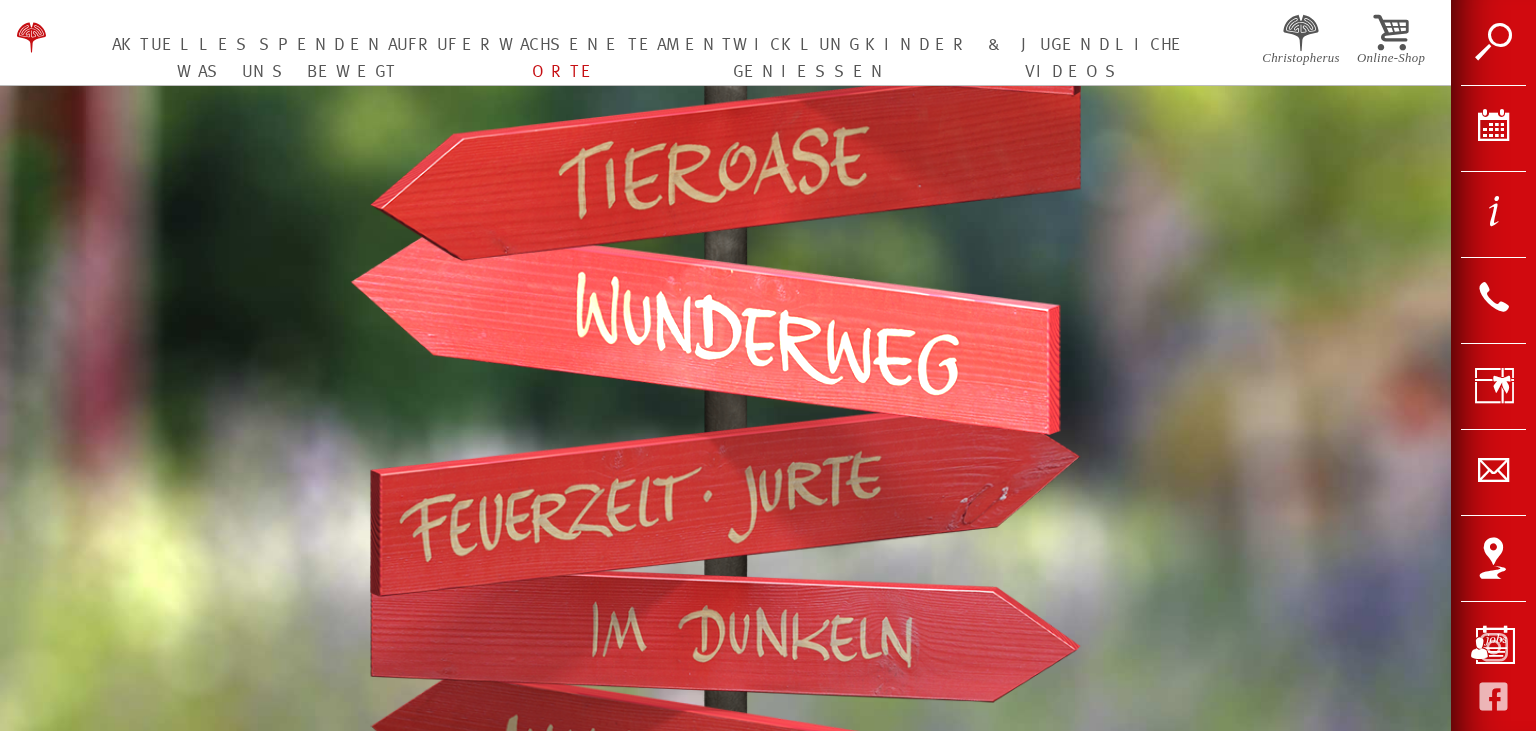 click at bounding box center (705, 330) 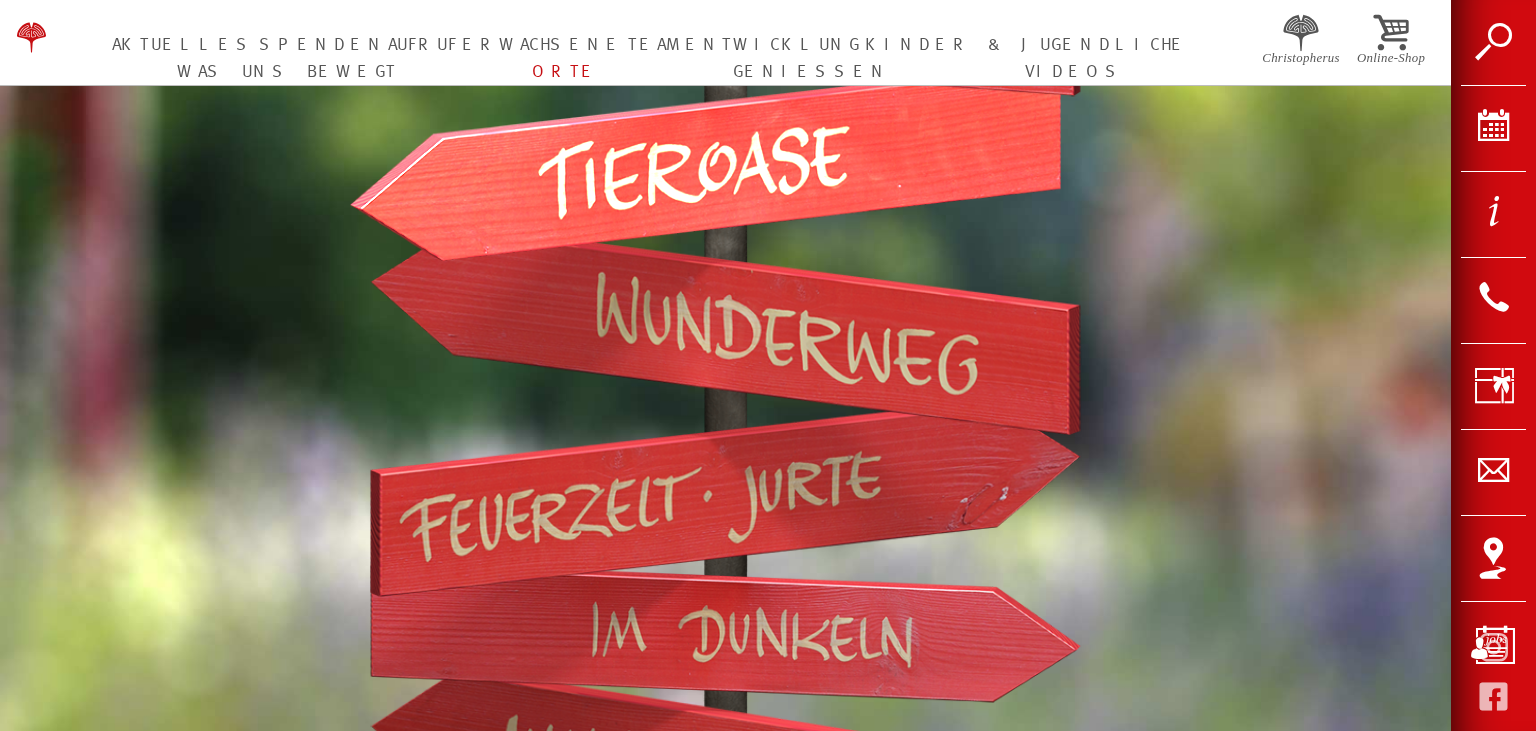 click at bounding box center [705, 161] 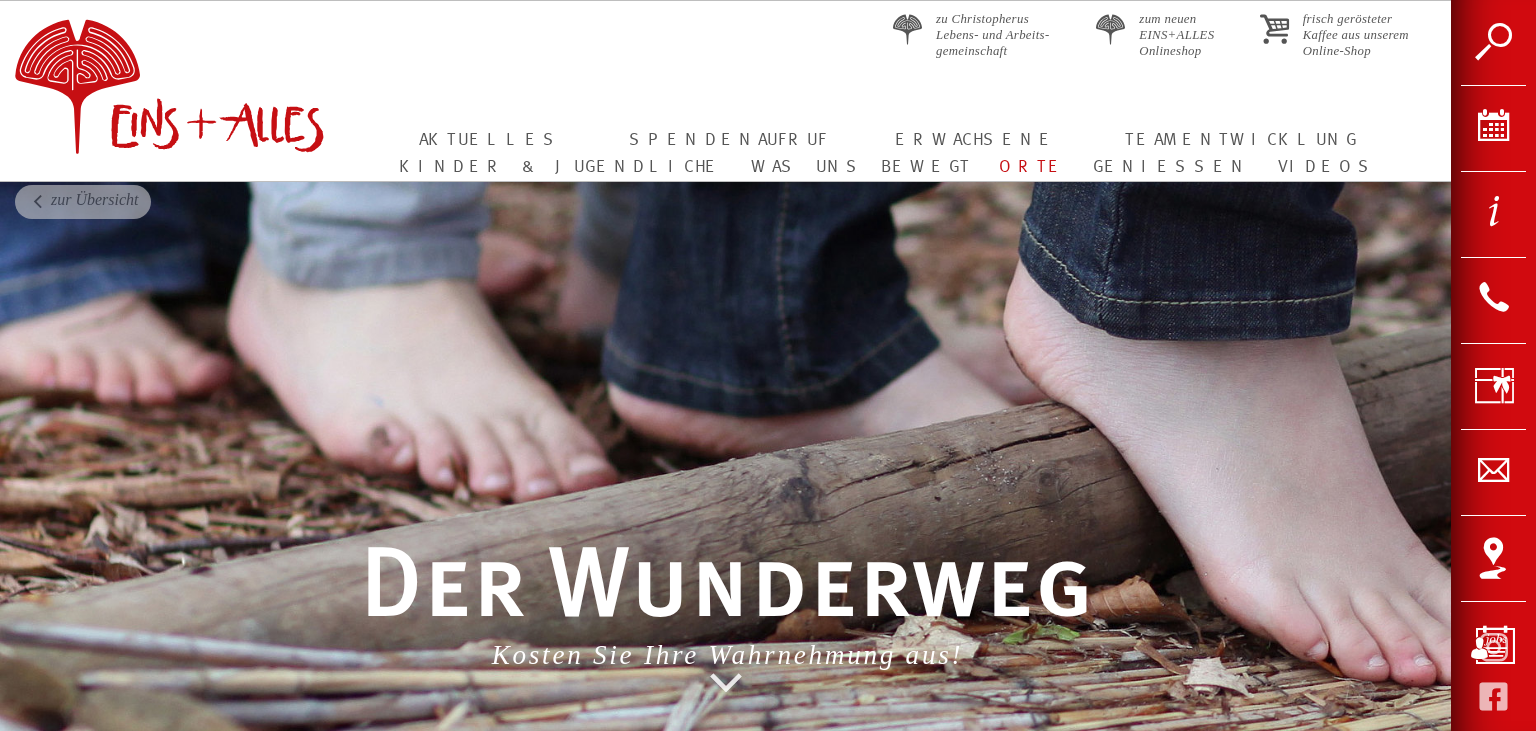 scroll, scrollTop: 0, scrollLeft: 0, axis: both 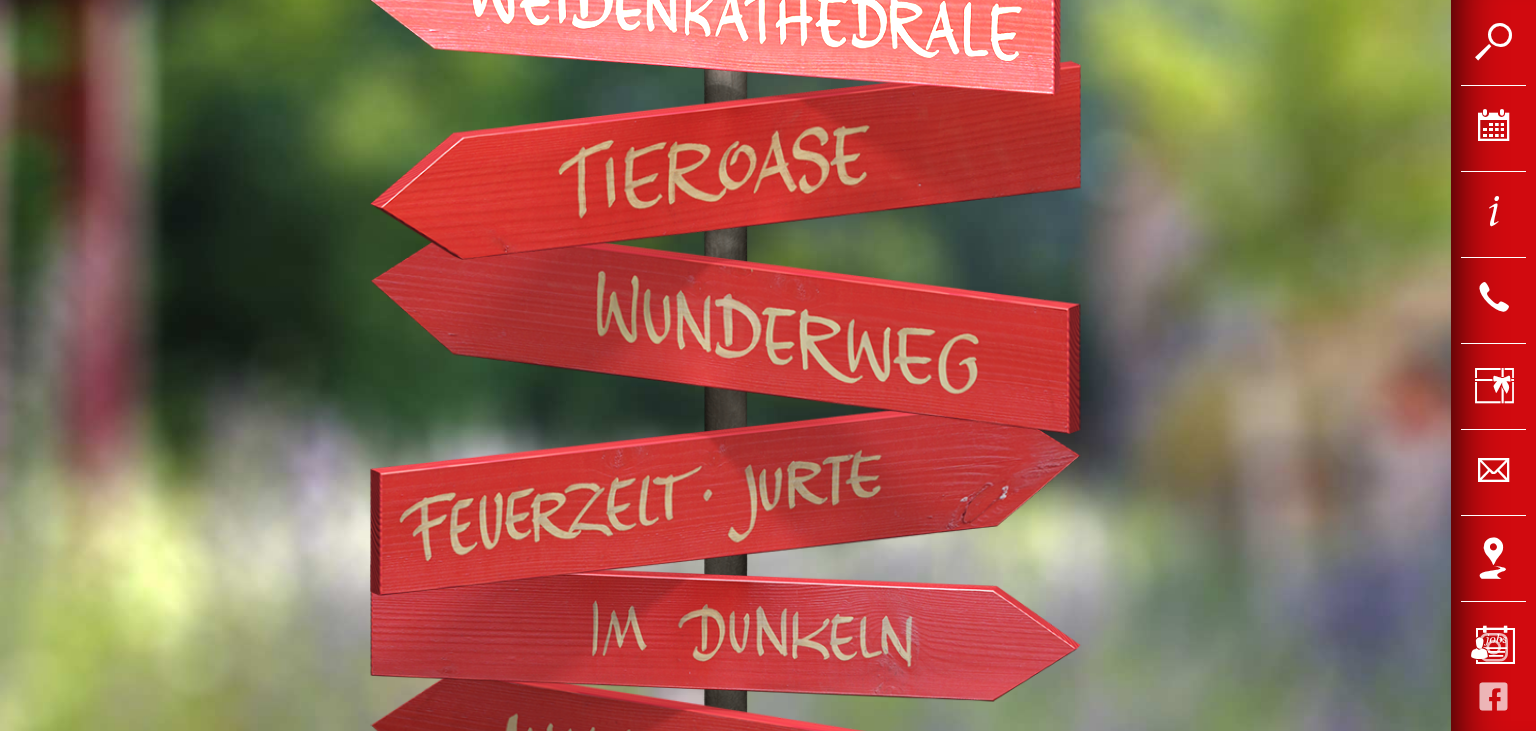 click at bounding box center [705, 12] 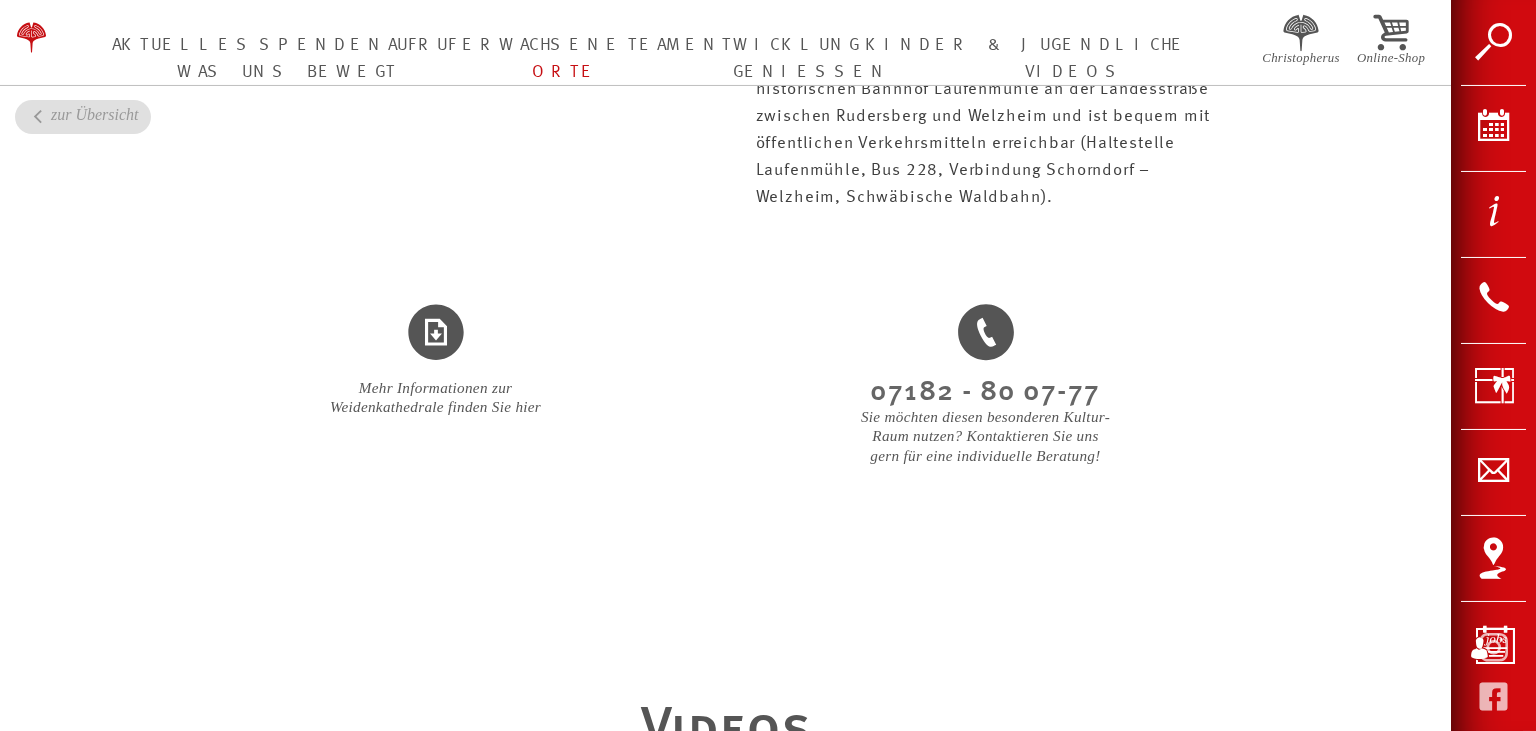 scroll, scrollTop: 3907, scrollLeft: 0, axis: vertical 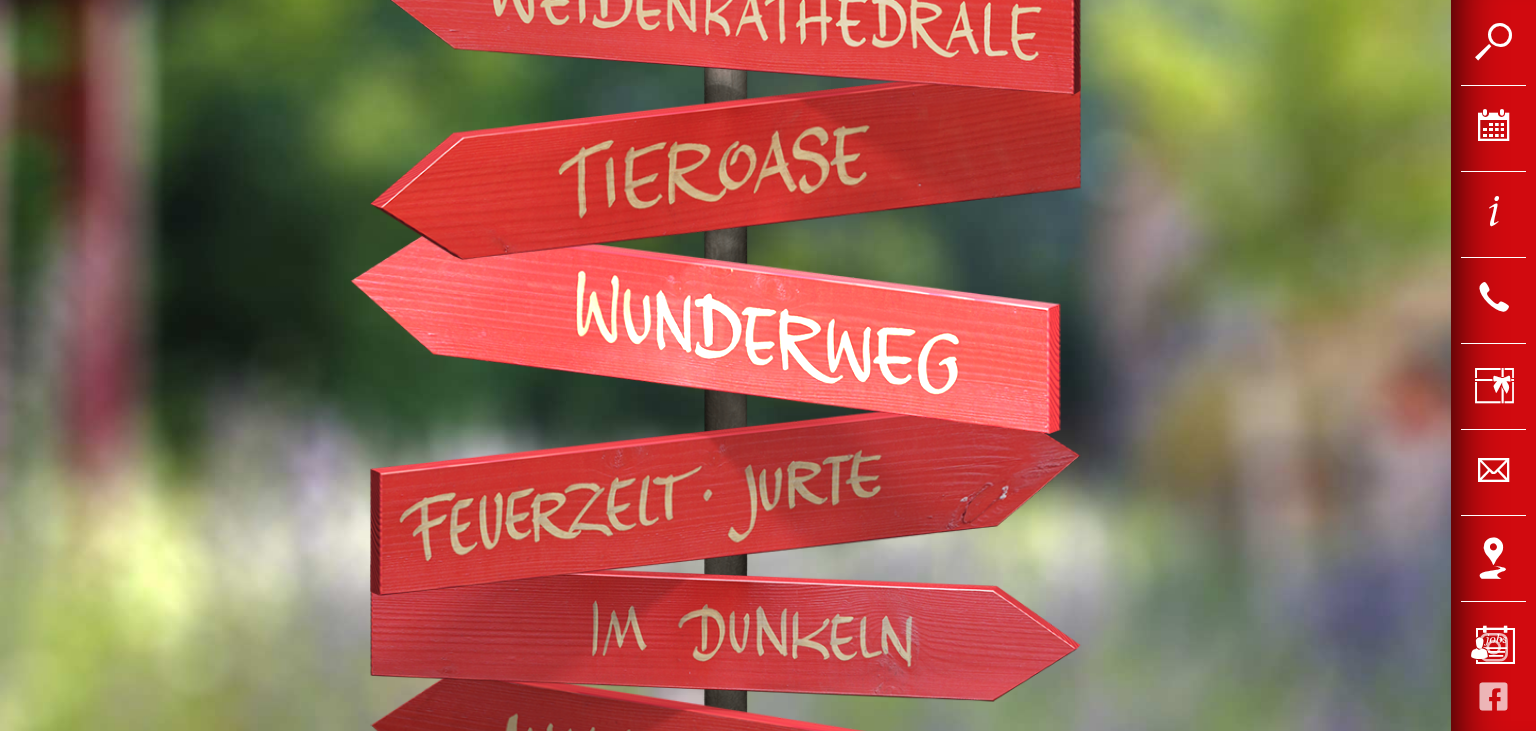 click at bounding box center [705, 329] 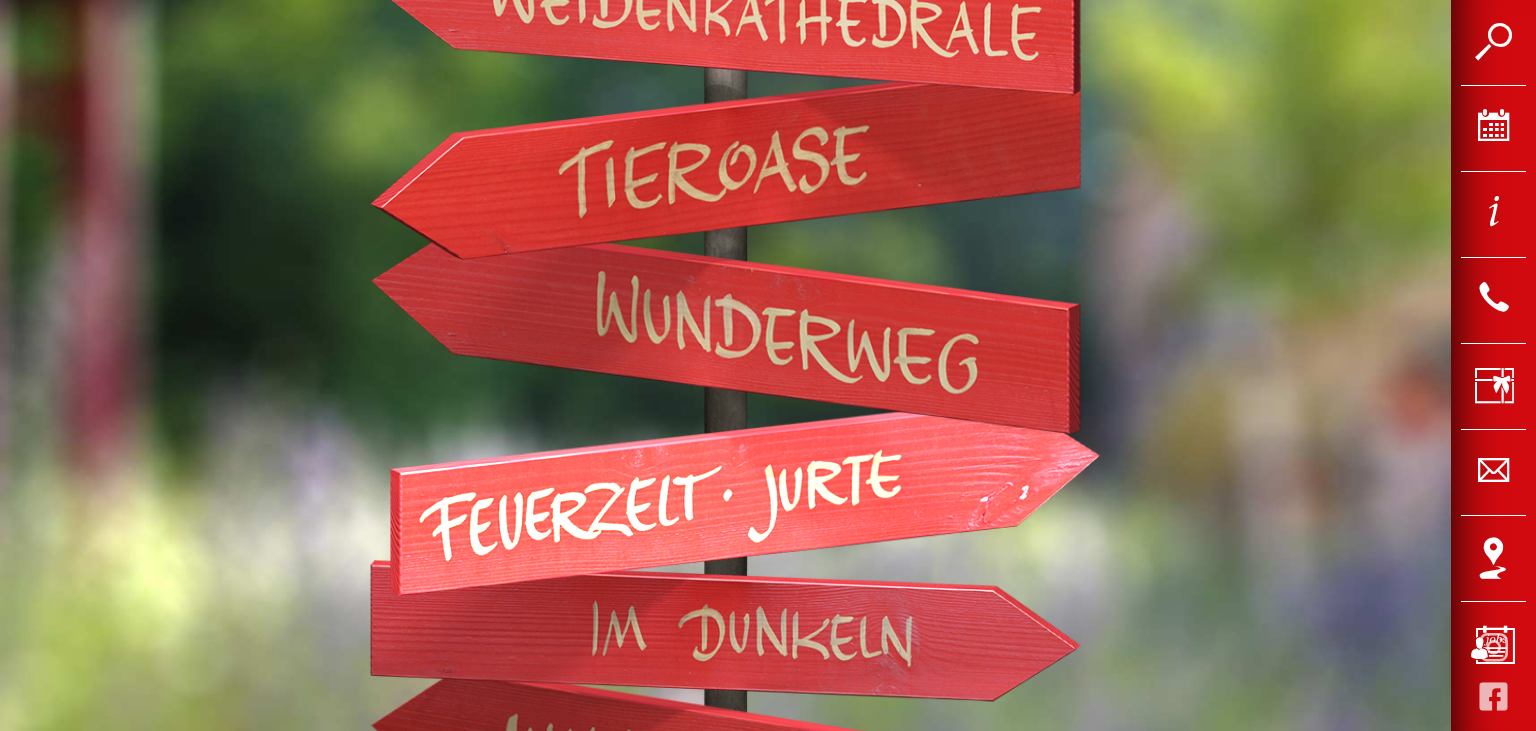 click at bounding box center [745, 497] 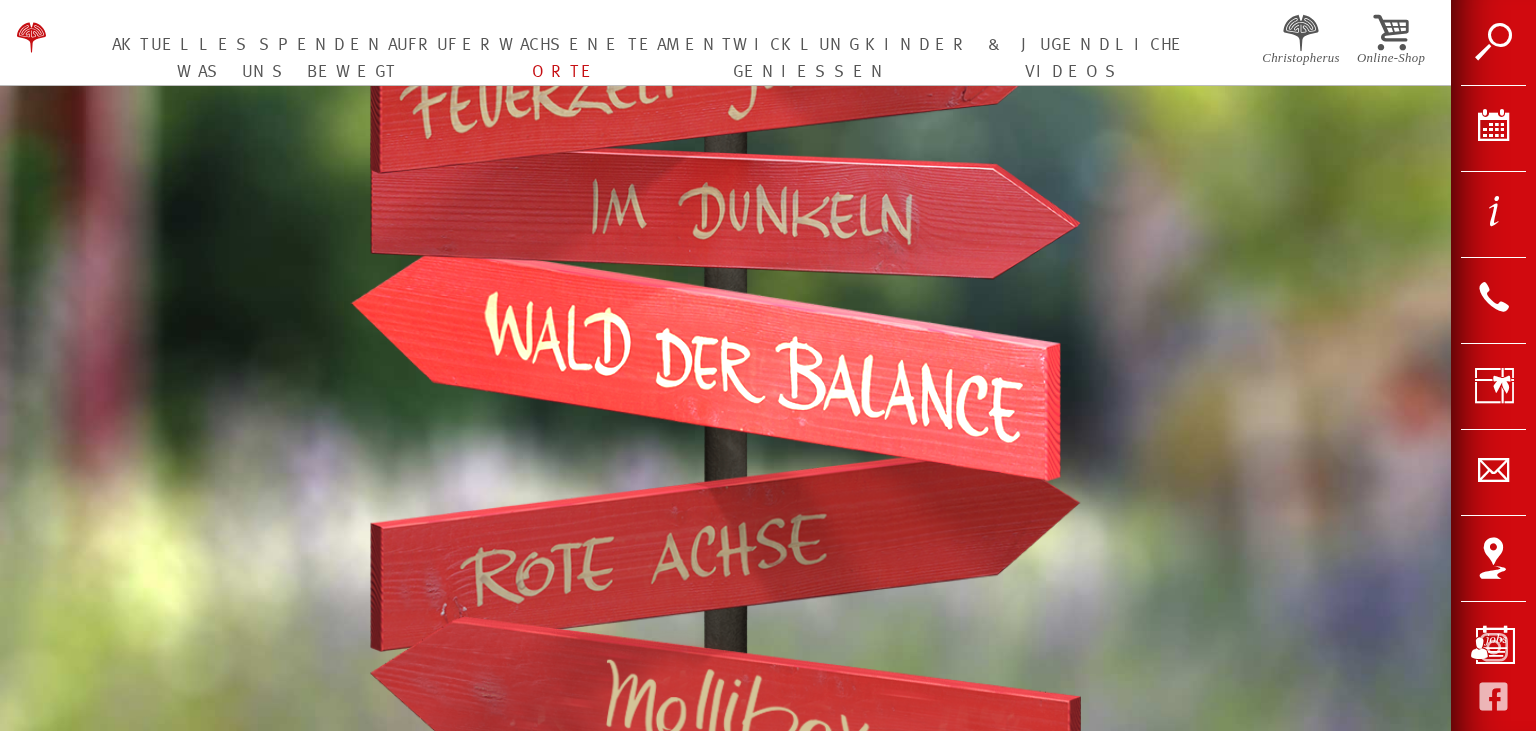 click at bounding box center (705, 363) 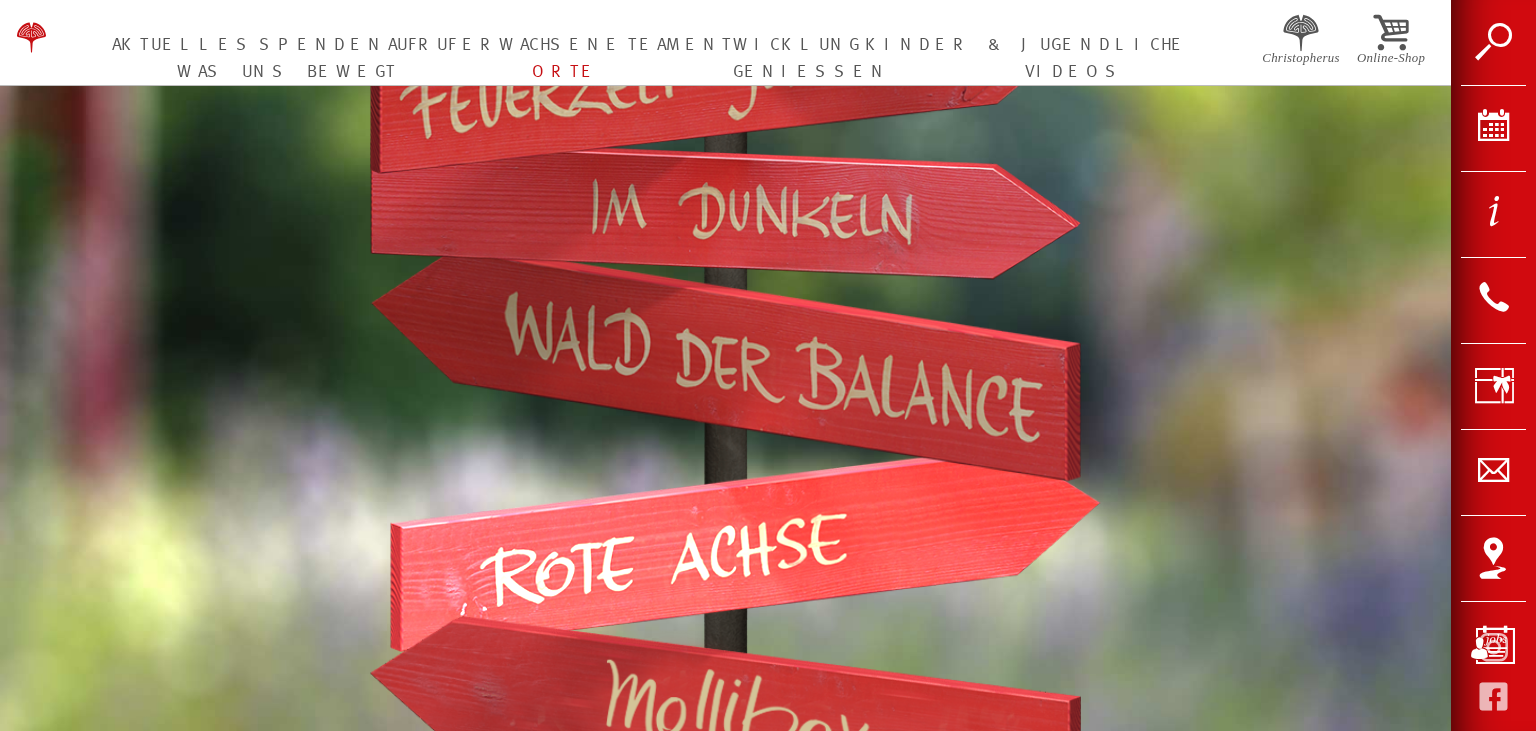 click at bounding box center (745, 549) 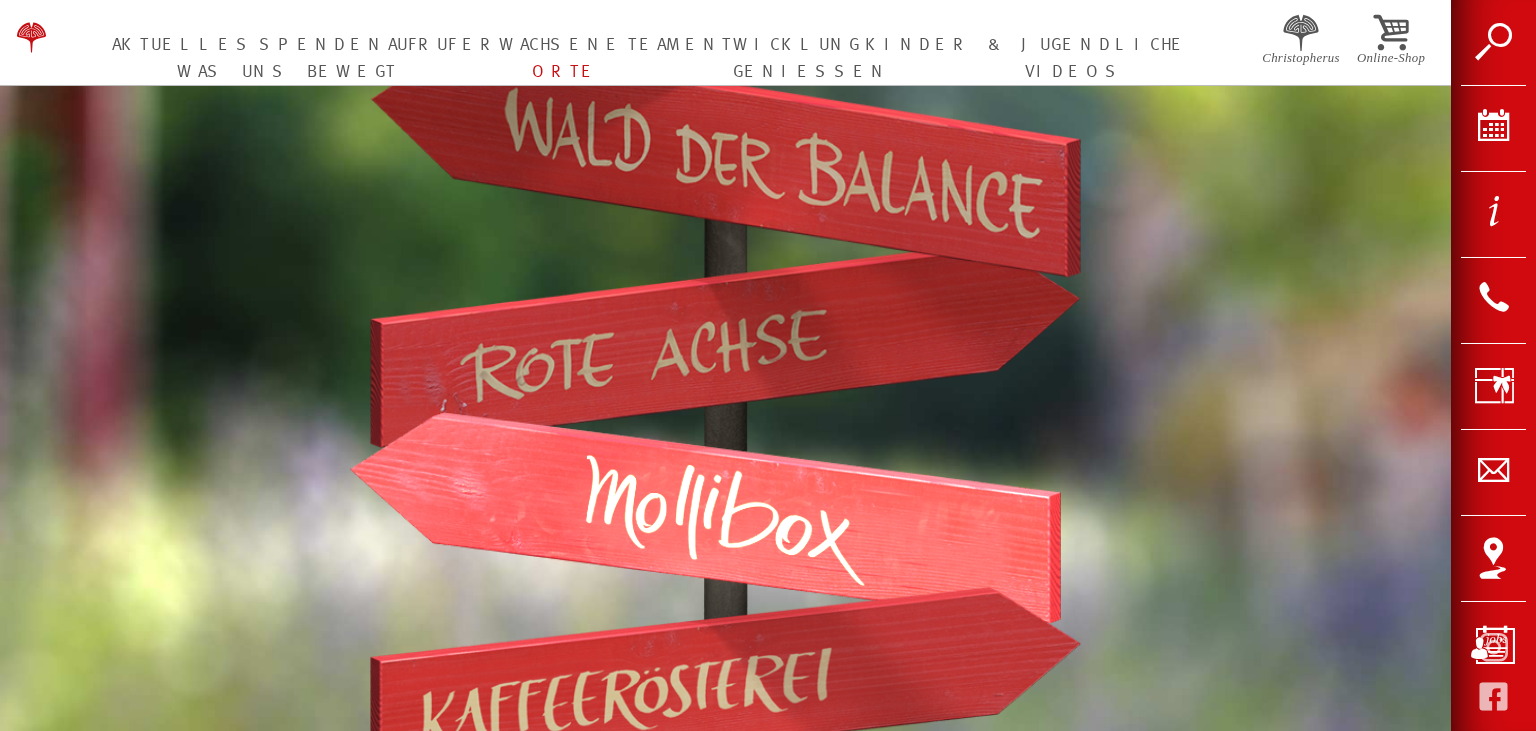 scroll, scrollTop: 1267, scrollLeft: 0, axis: vertical 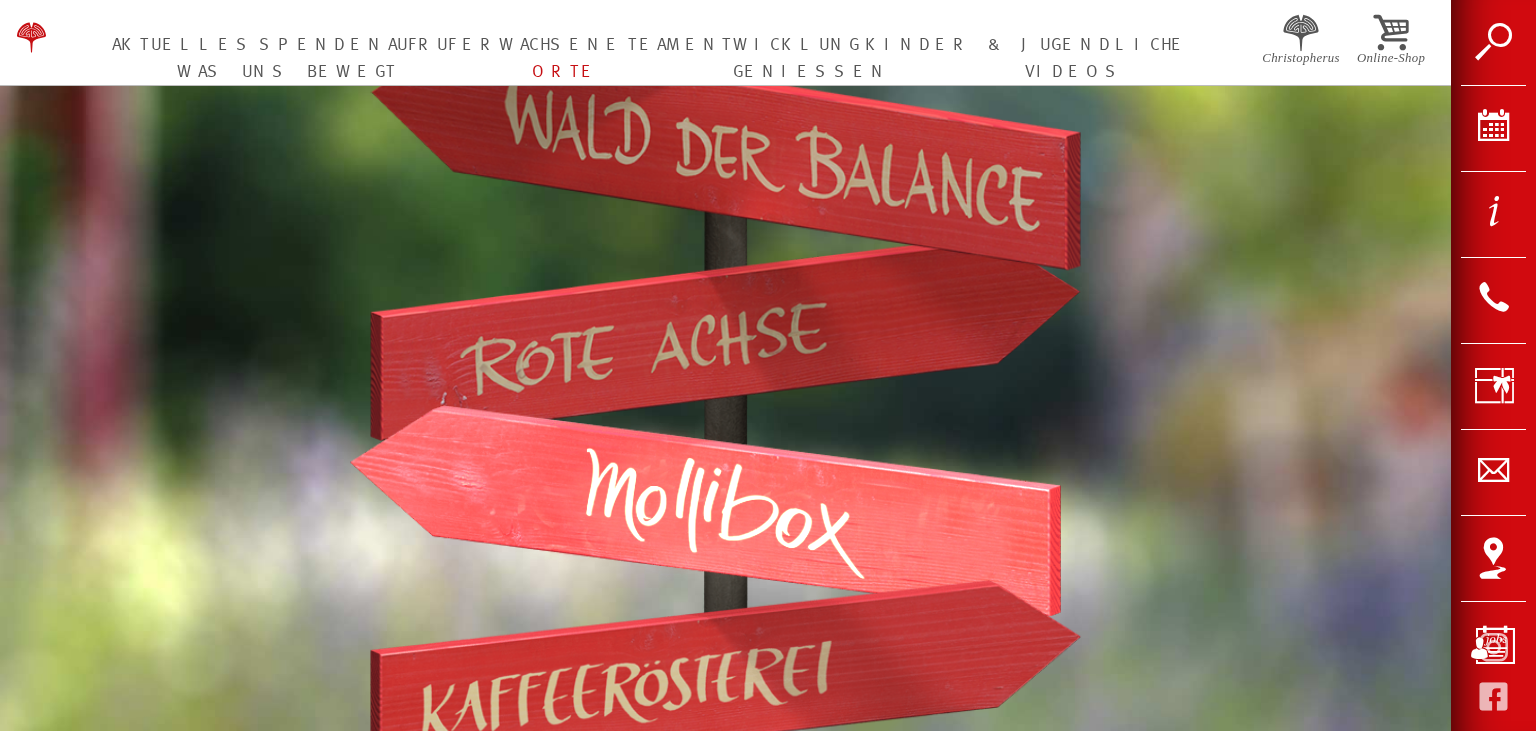 click at bounding box center [705, 510] 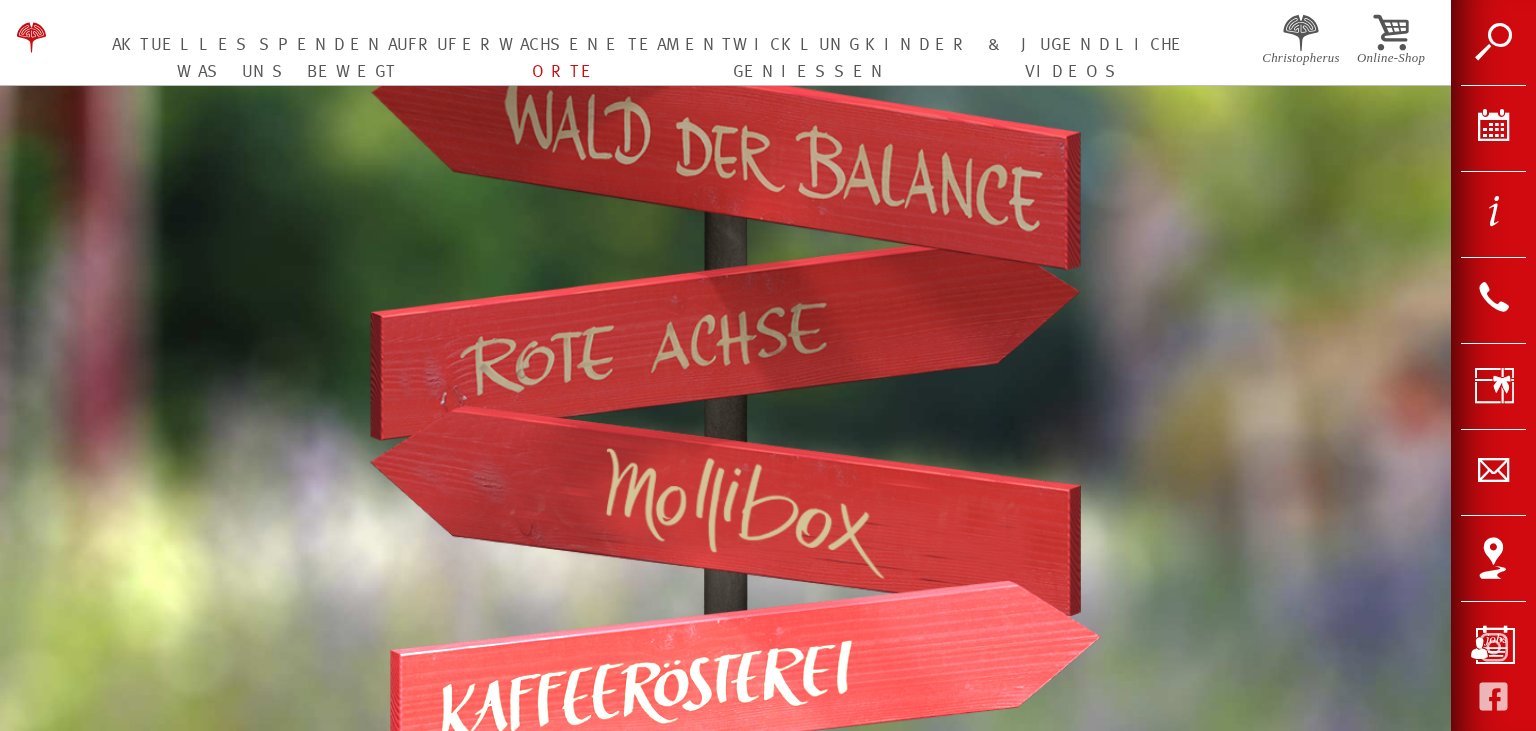 click at bounding box center [745, 678] 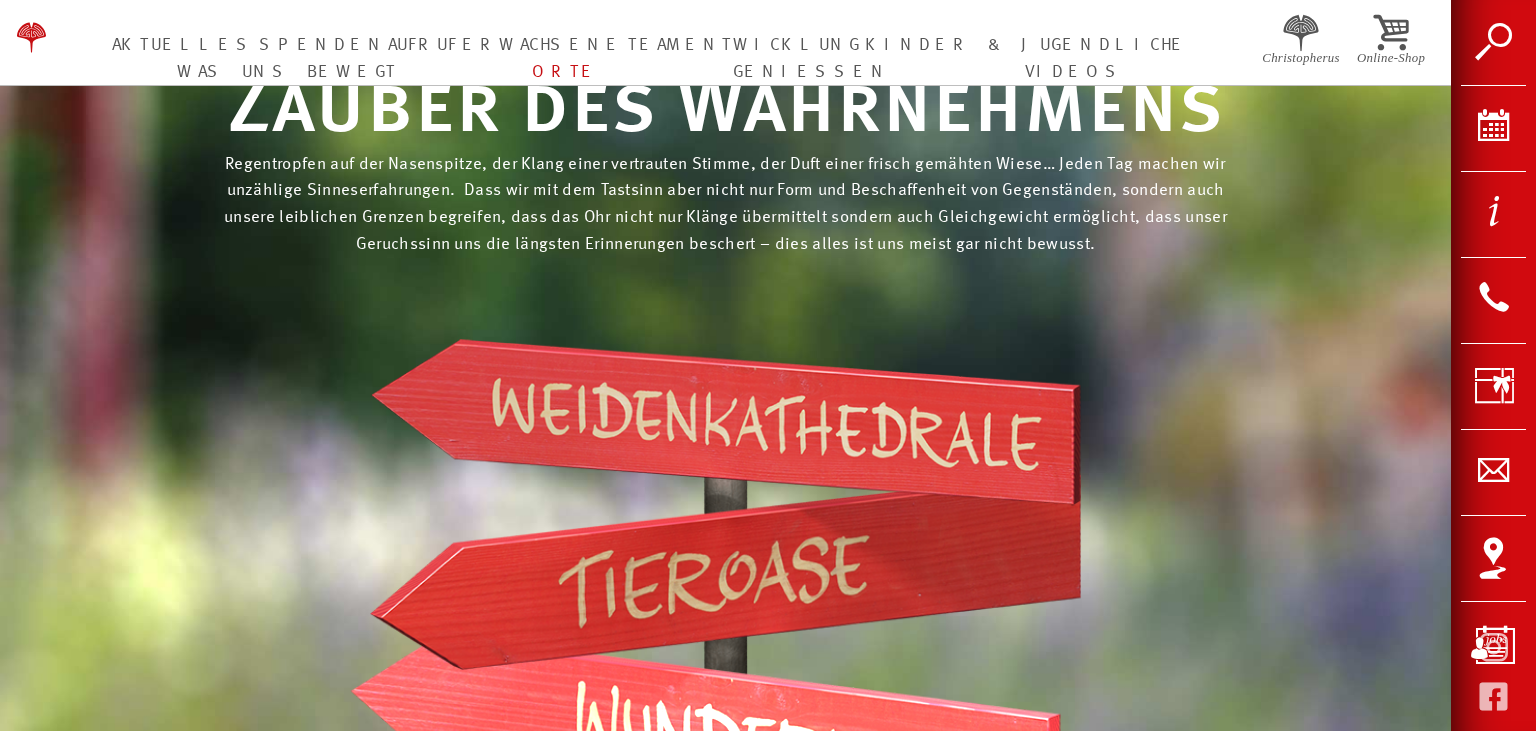 scroll, scrollTop: 0, scrollLeft: 0, axis: both 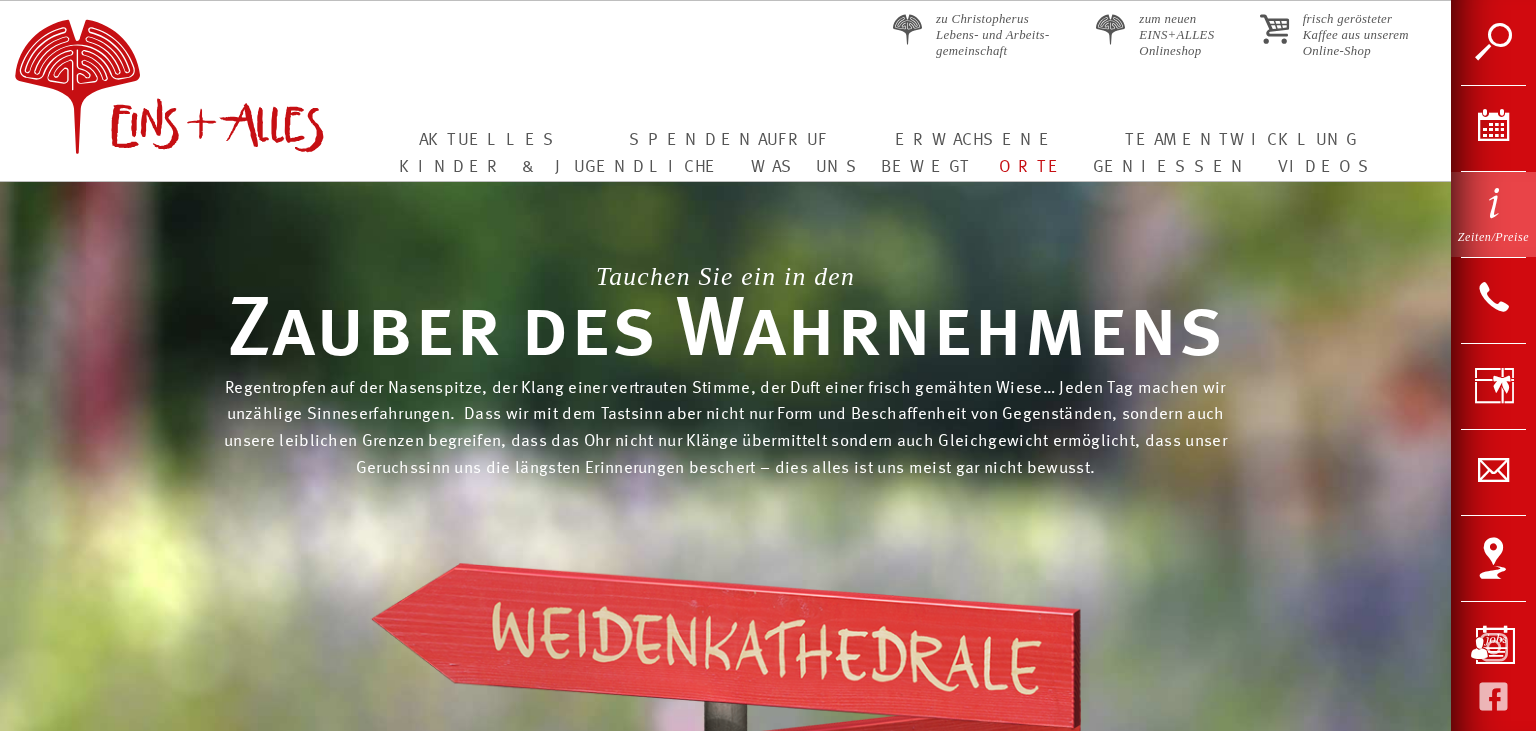 click on "Zeiten/Preise" at bounding box center [1493, 214] 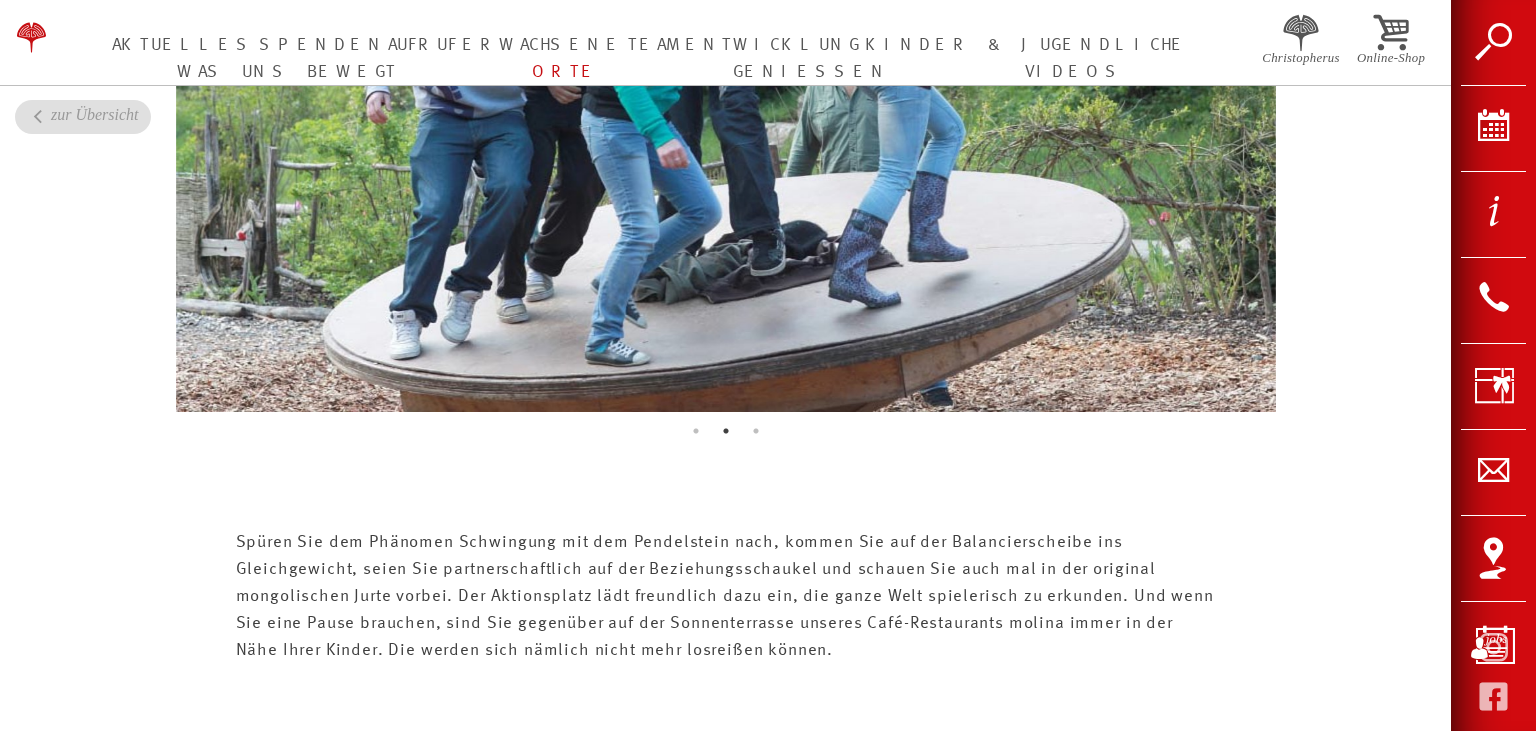 scroll, scrollTop: 4118, scrollLeft: 0, axis: vertical 